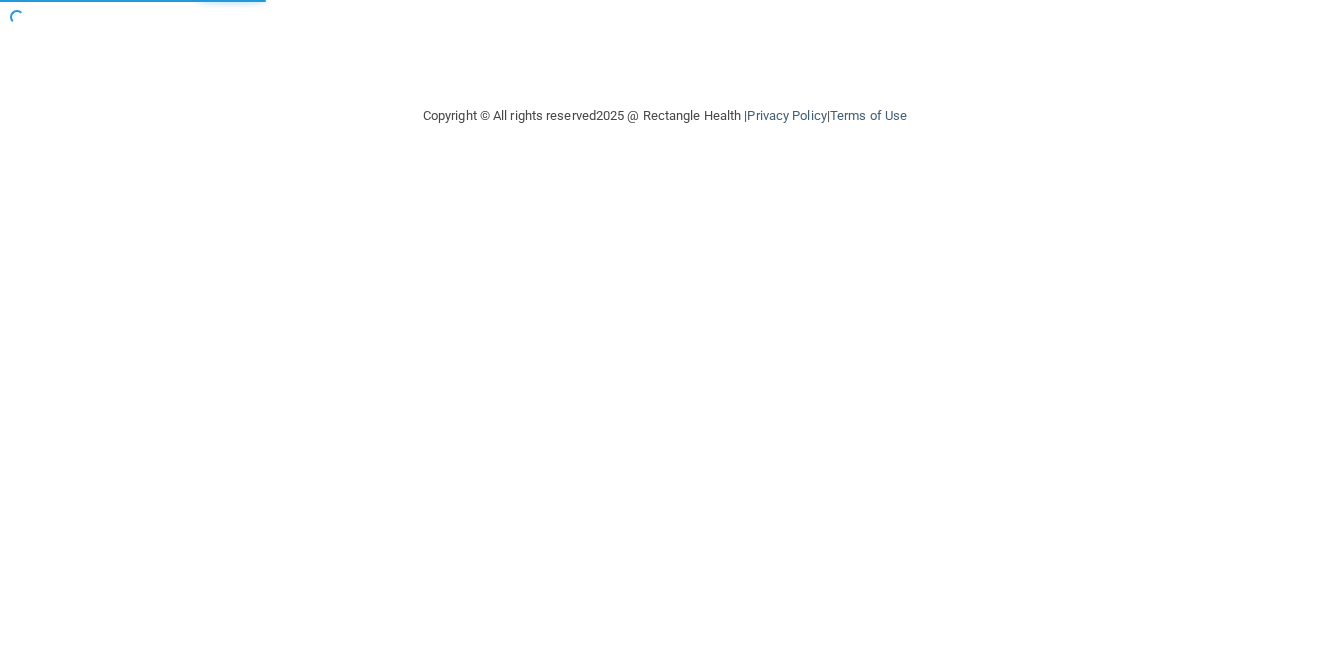 scroll, scrollTop: 0, scrollLeft: 0, axis: both 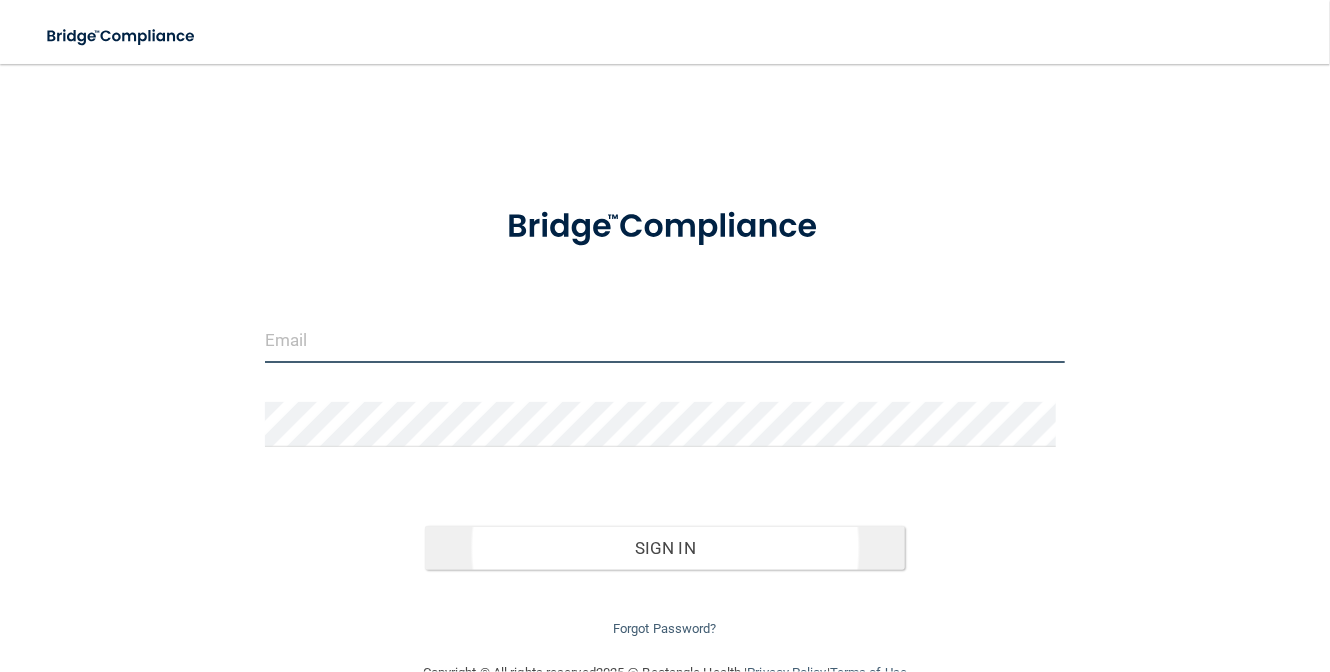 type on "[EMAIL]" 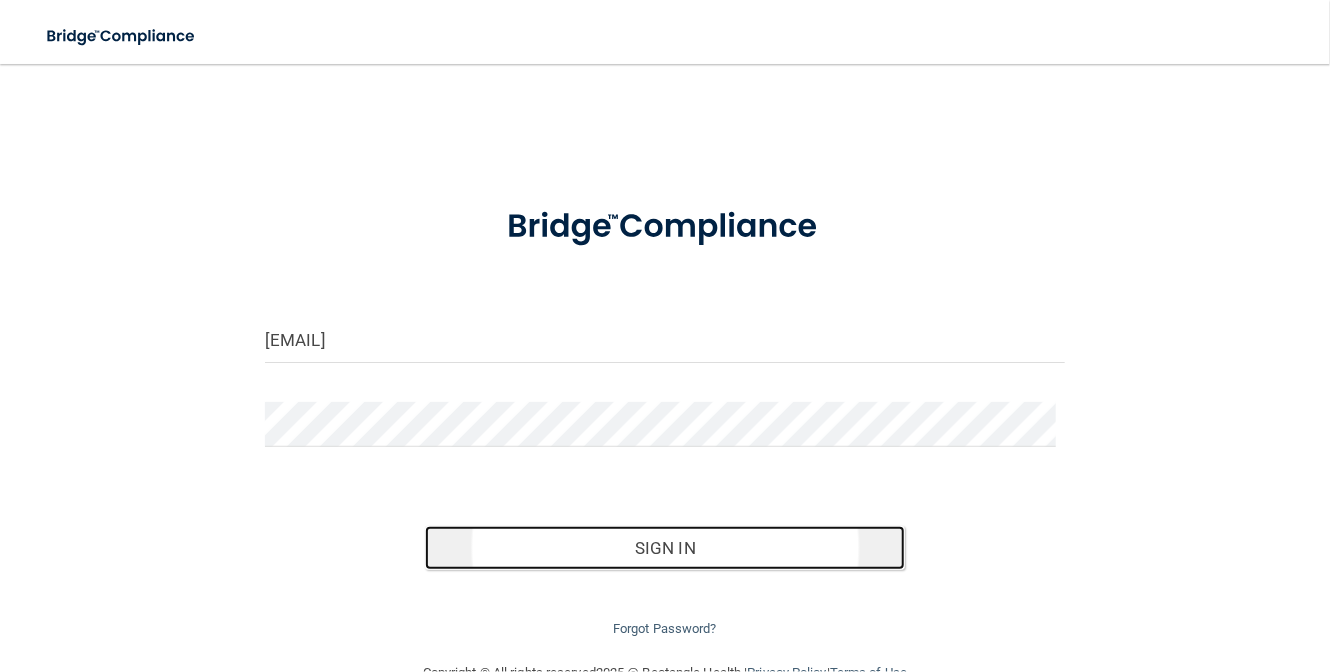 click on "Sign In" at bounding box center [665, 548] 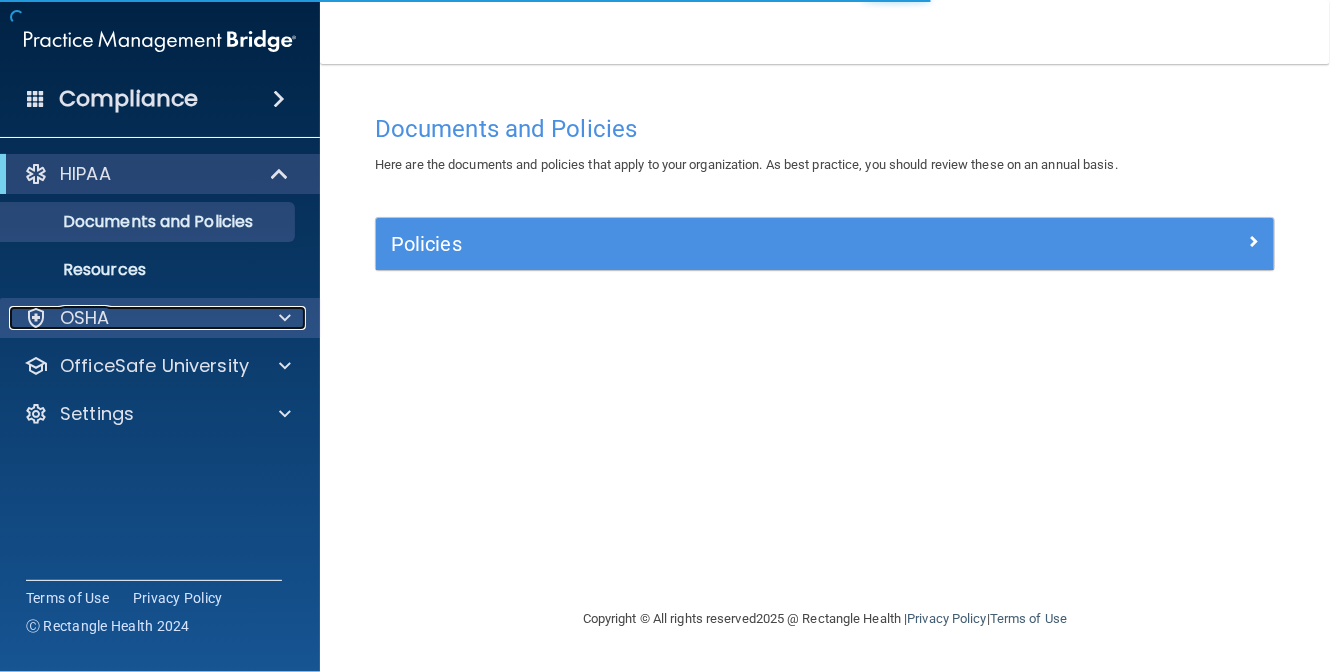 click on "OSHA" at bounding box center (133, 318) 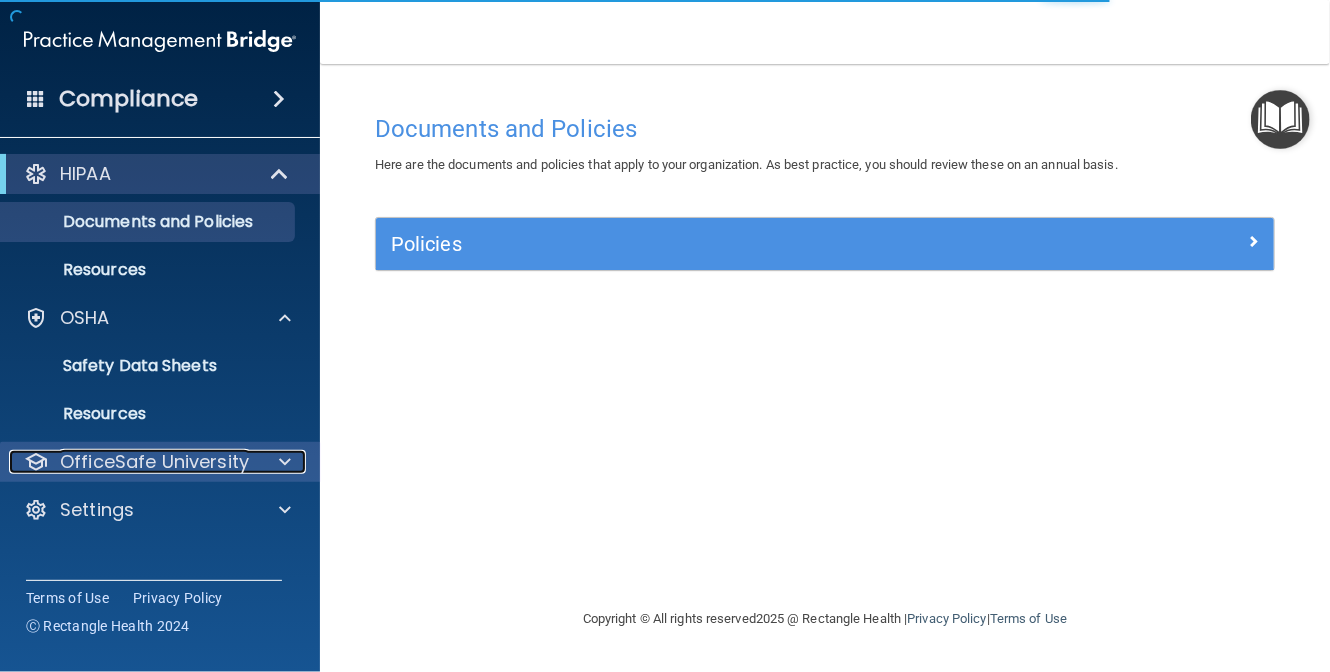 click on "OfficeSafe University" at bounding box center (154, 462) 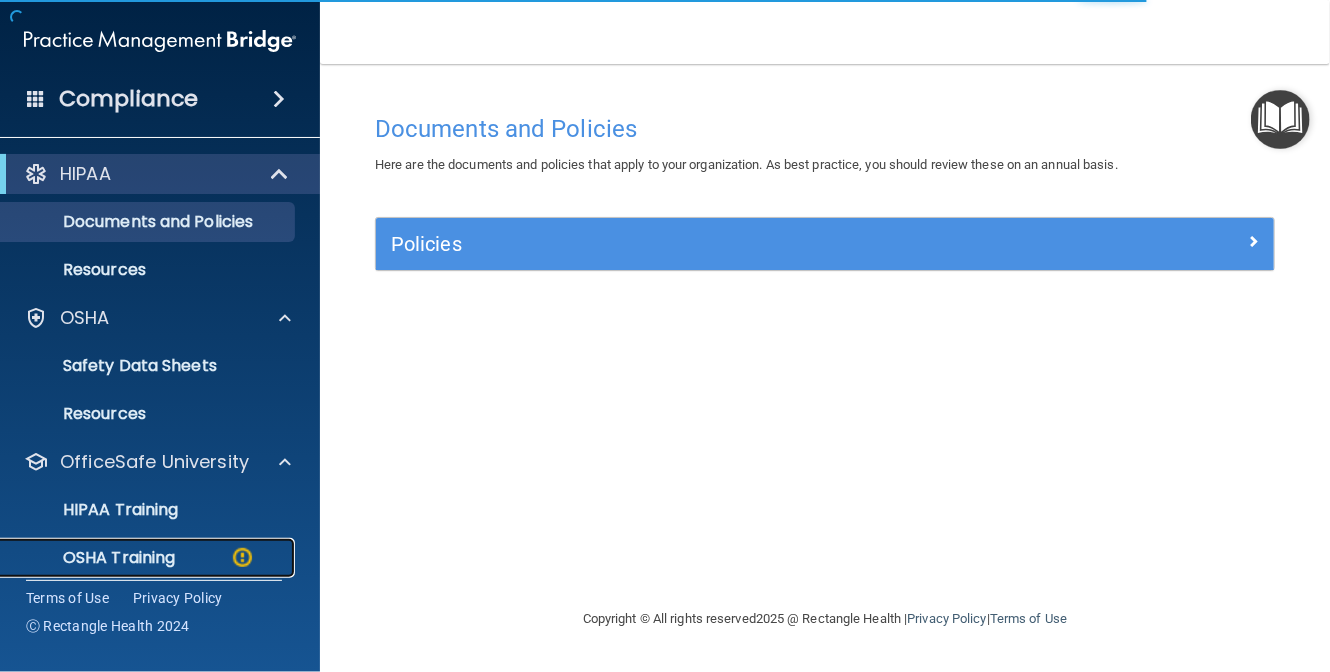 click on "OSHA Training" at bounding box center [149, 558] 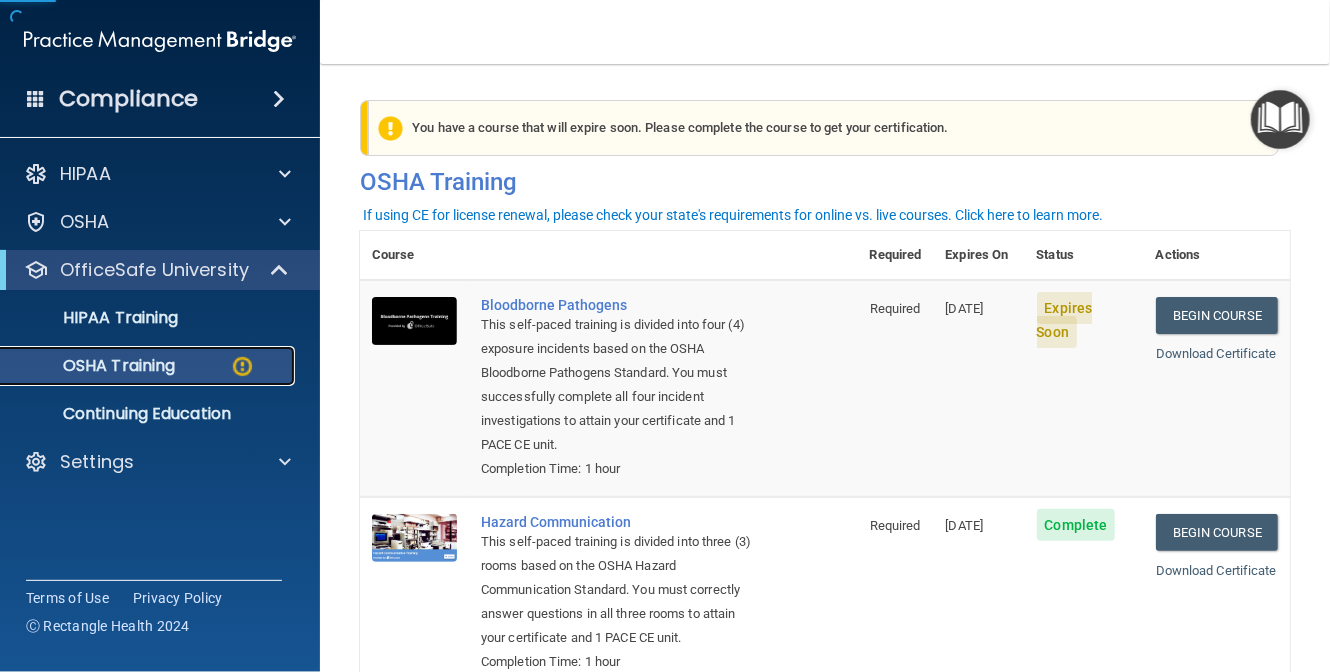 click on "OSHA Training" at bounding box center [94, 366] 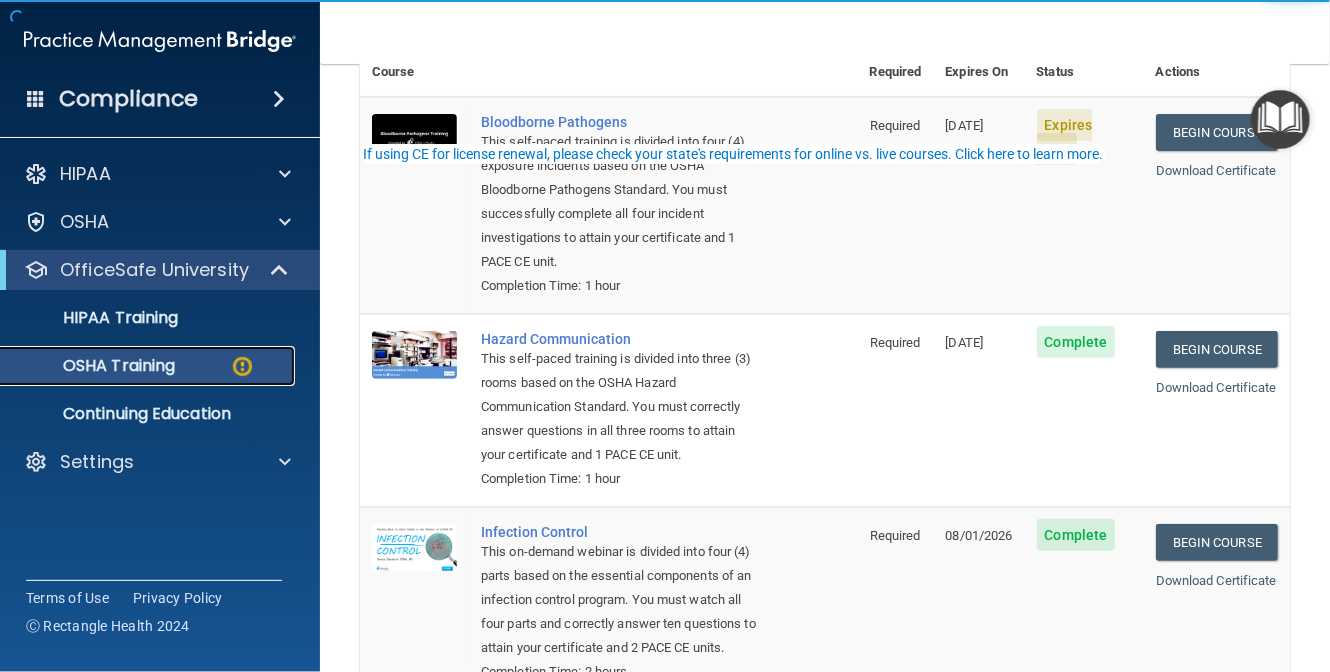 scroll, scrollTop: 200, scrollLeft: 0, axis: vertical 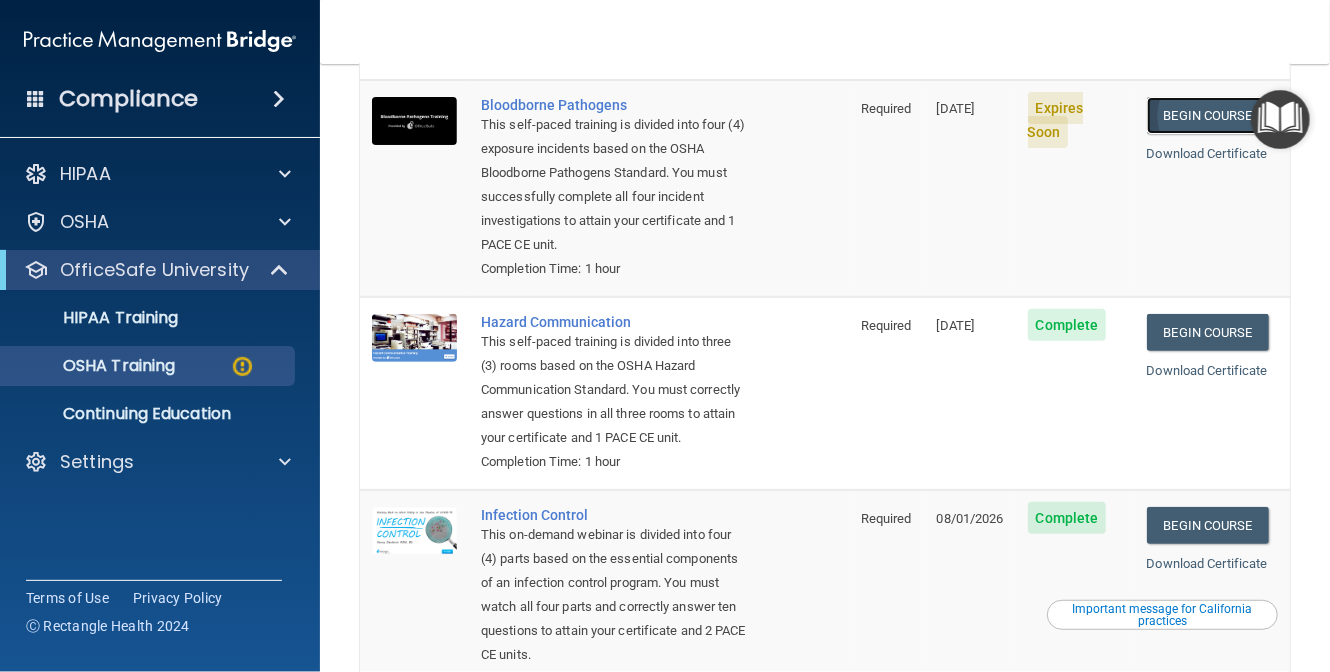 click on "Begin Course" at bounding box center [1208, 115] 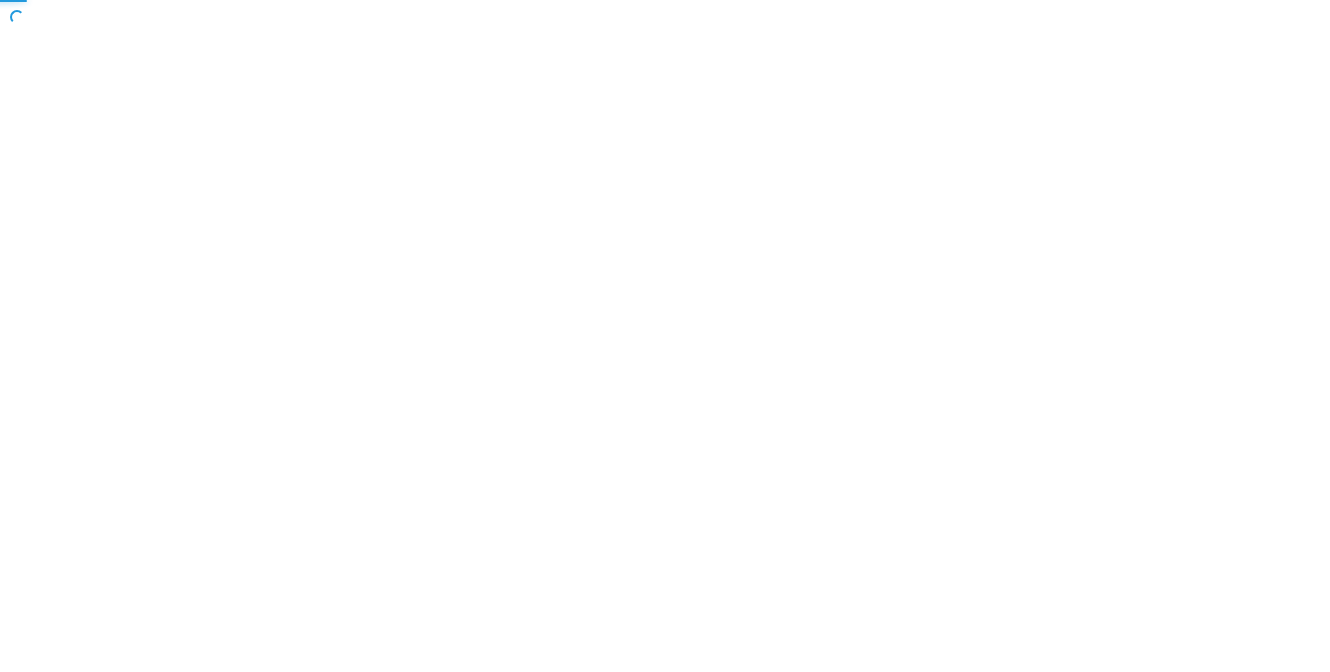 scroll, scrollTop: 0, scrollLeft: 0, axis: both 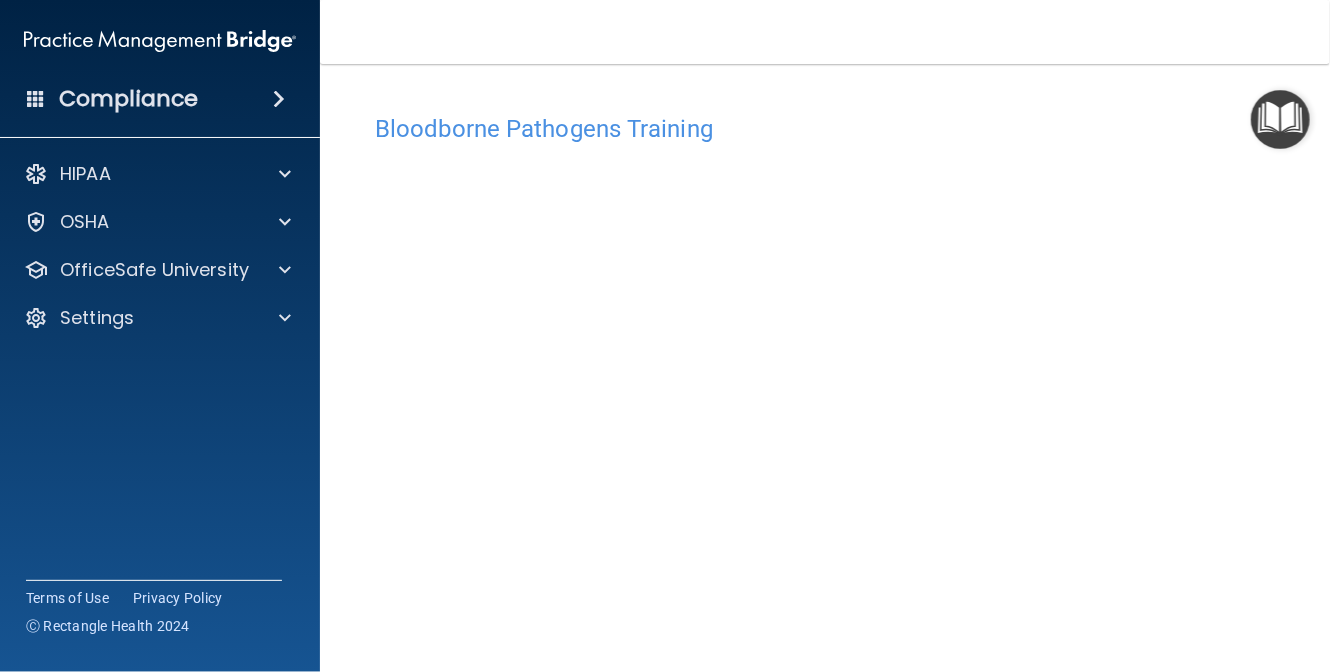 click at bounding box center [1280, 119] 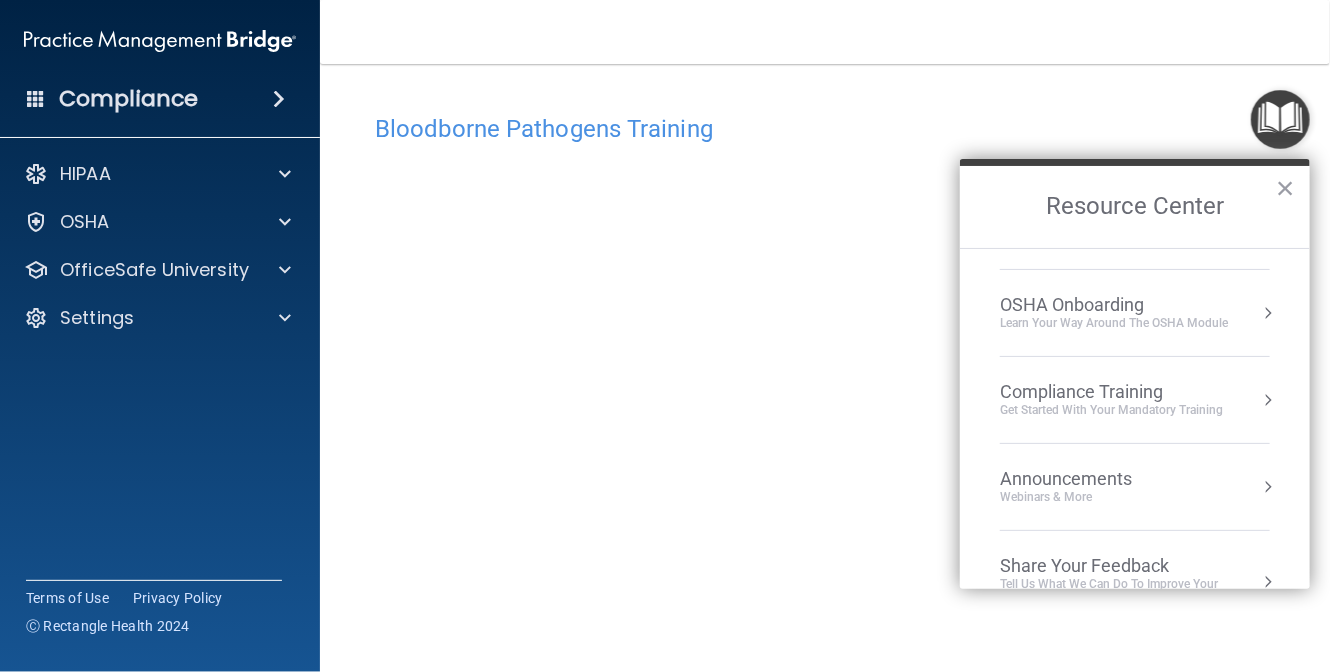scroll, scrollTop: 0, scrollLeft: 0, axis: both 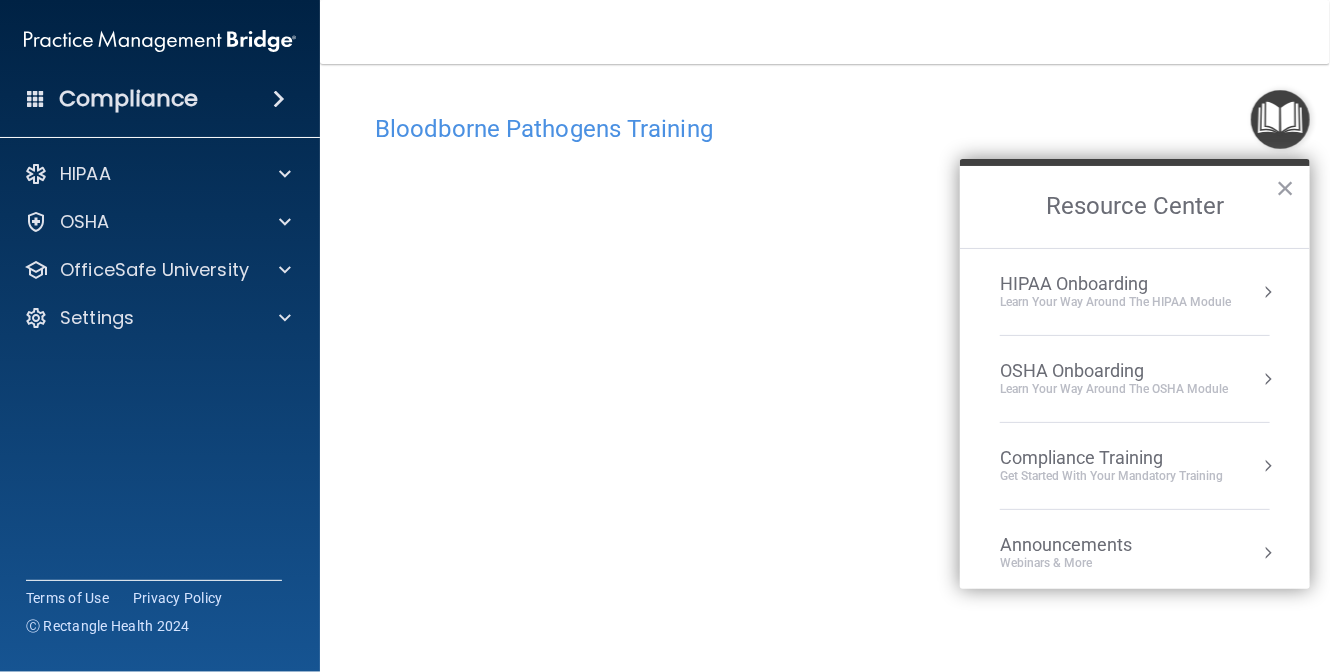 click on "OSHA Onboarding" at bounding box center [1114, 371] 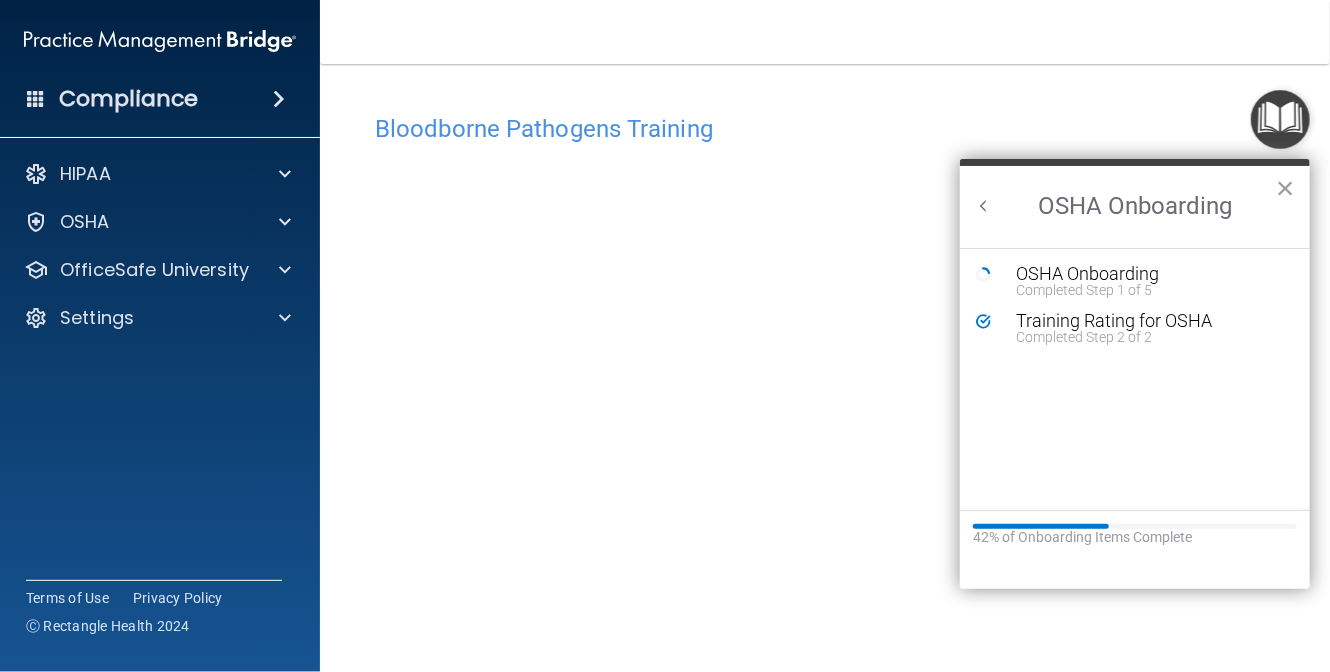 scroll, scrollTop: 0, scrollLeft: 0, axis: both 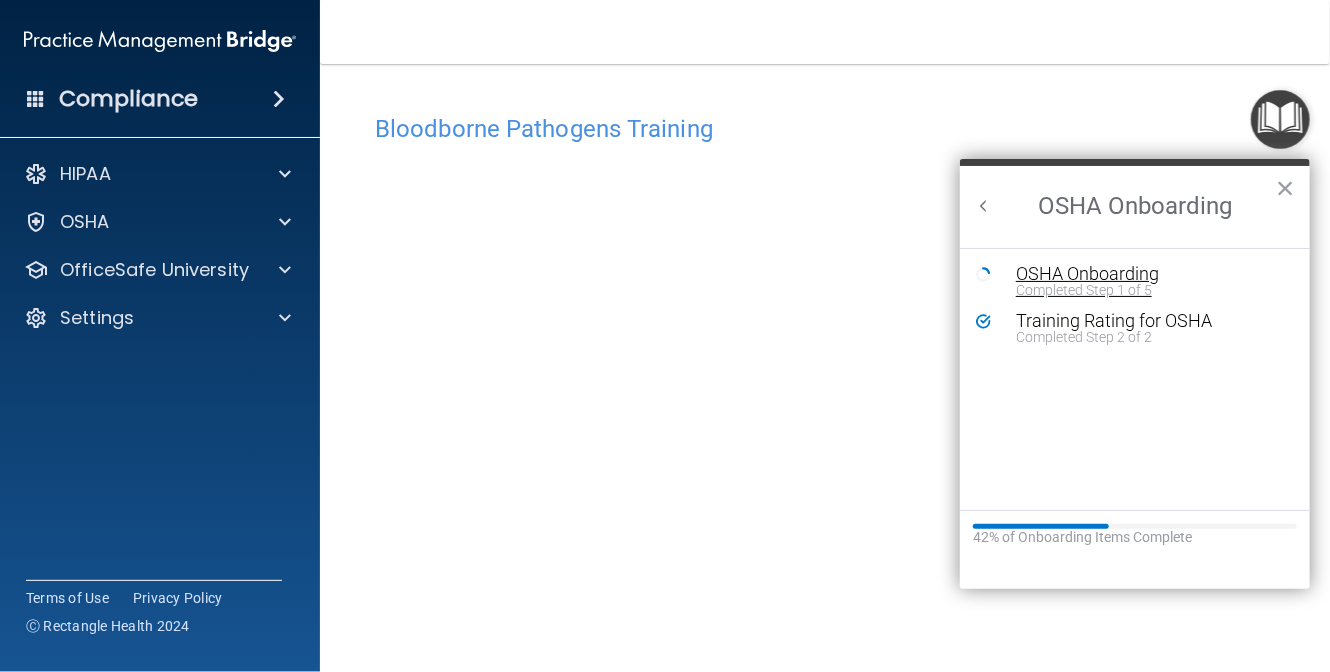 click on "OSHA Onboarding" at bounding box center (1150, 274) 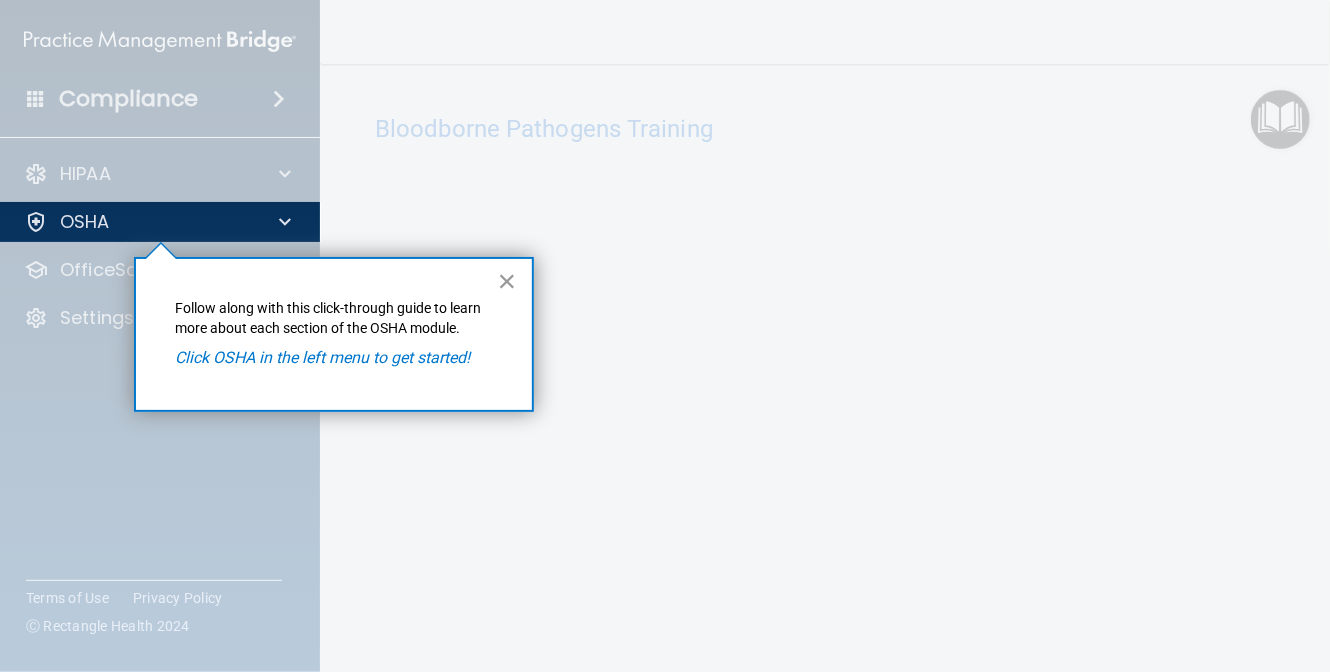 click on "×" at bounding box center (507, 281) 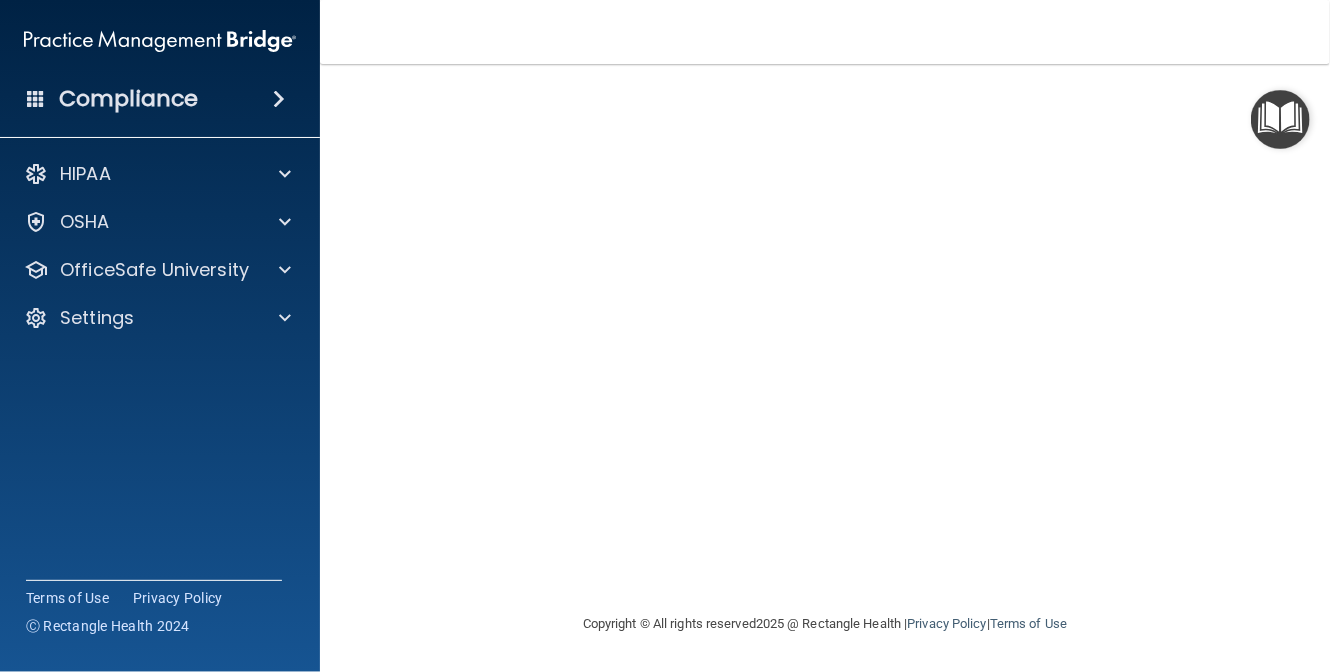 scroll, scrollTop: 0, scrollLeft: 0, axis: both 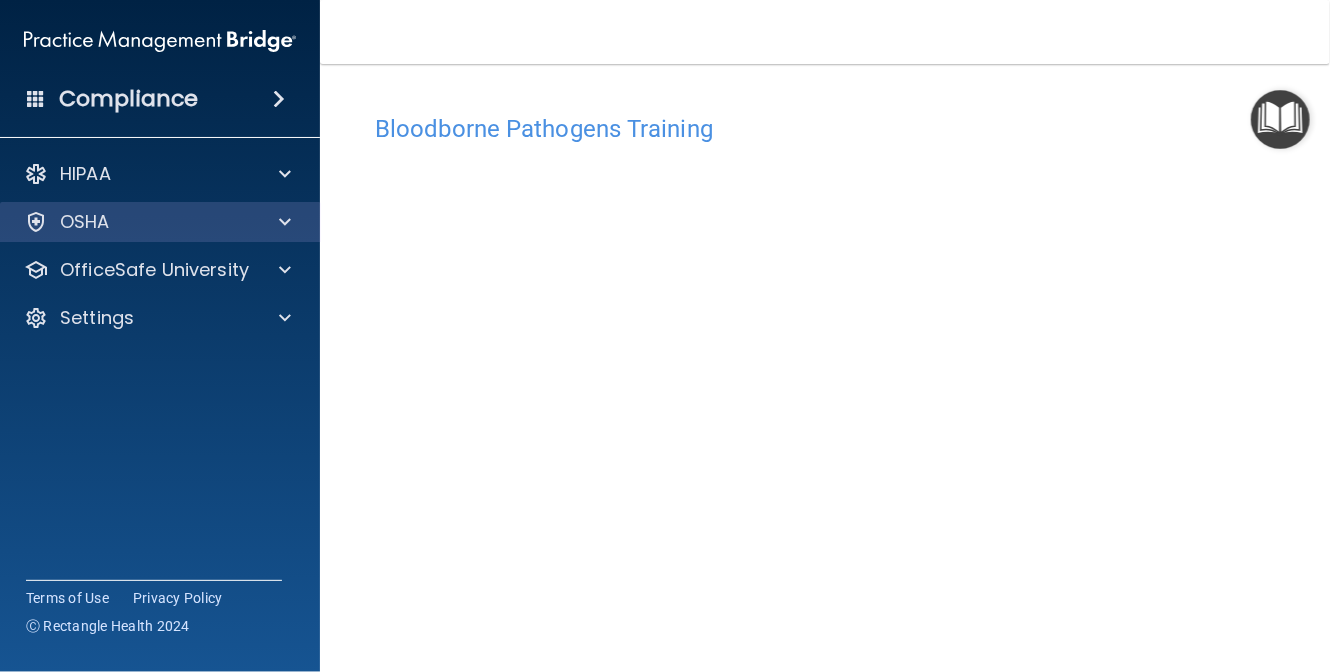 click on "OSHA" at bounding box center [160, 222] 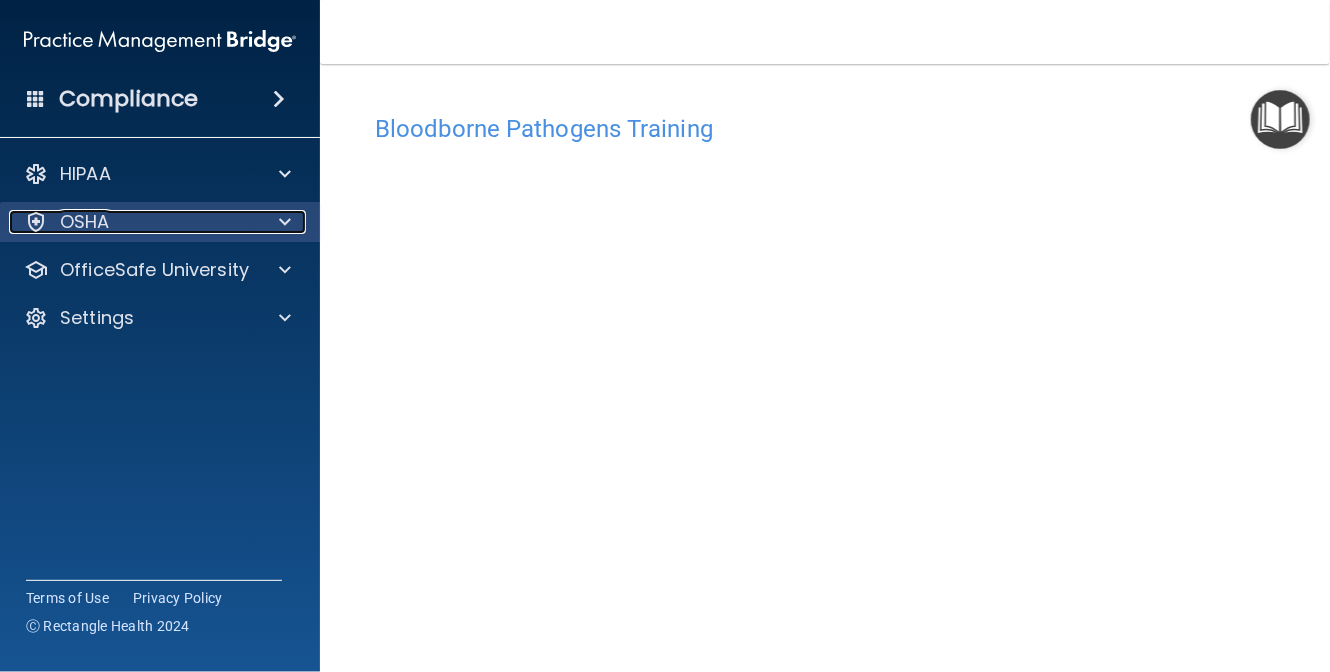 click at bounding box center (282, 222) 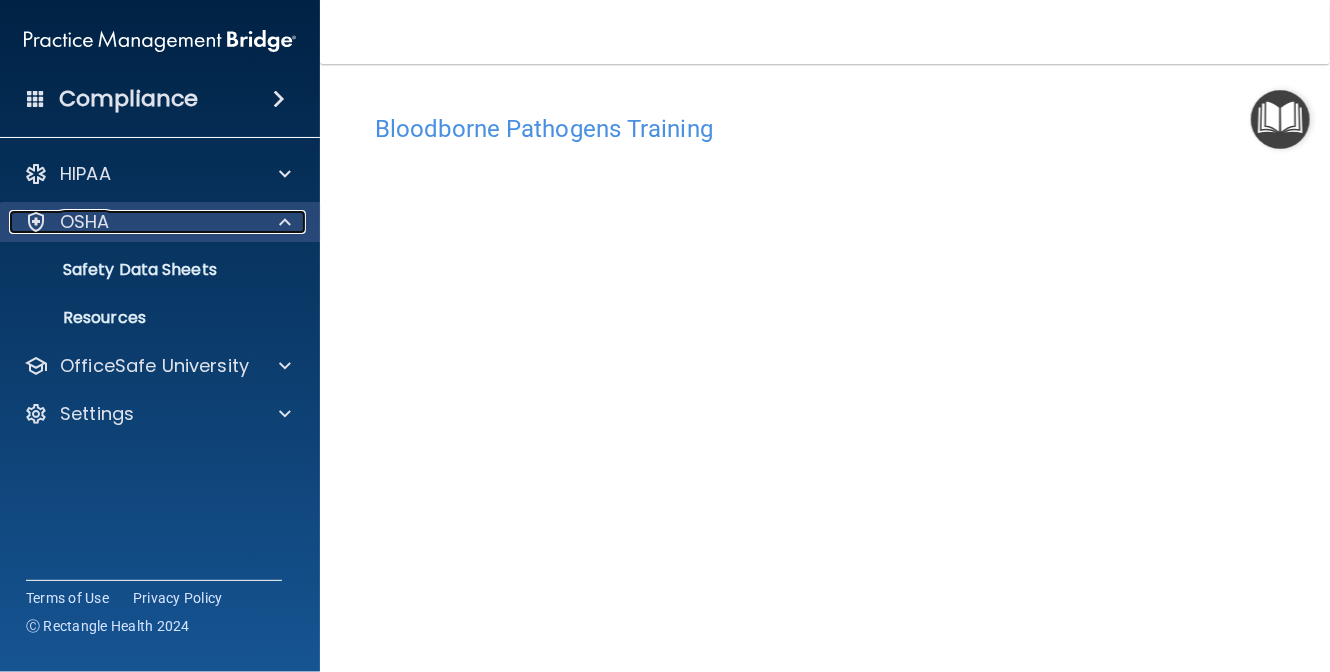 click on "OSHA" at bounding box center (133, 222) 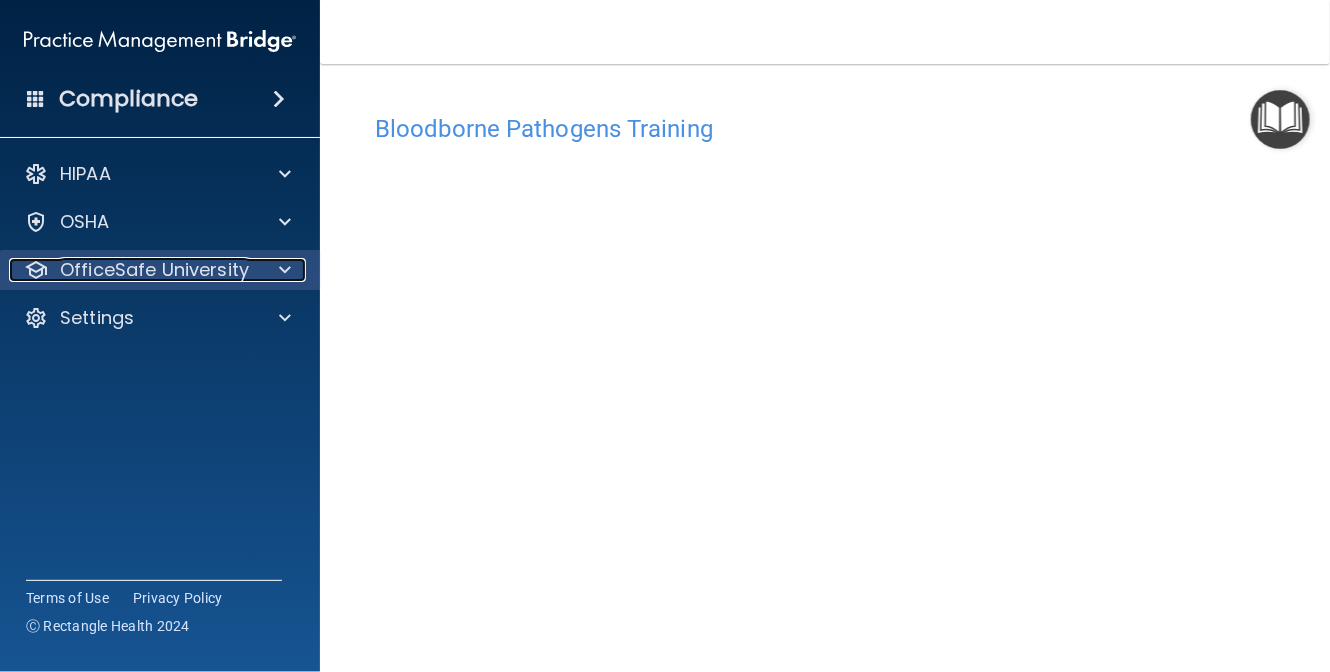 click on "OfficeSafe University" at bounding box center (154, 270) 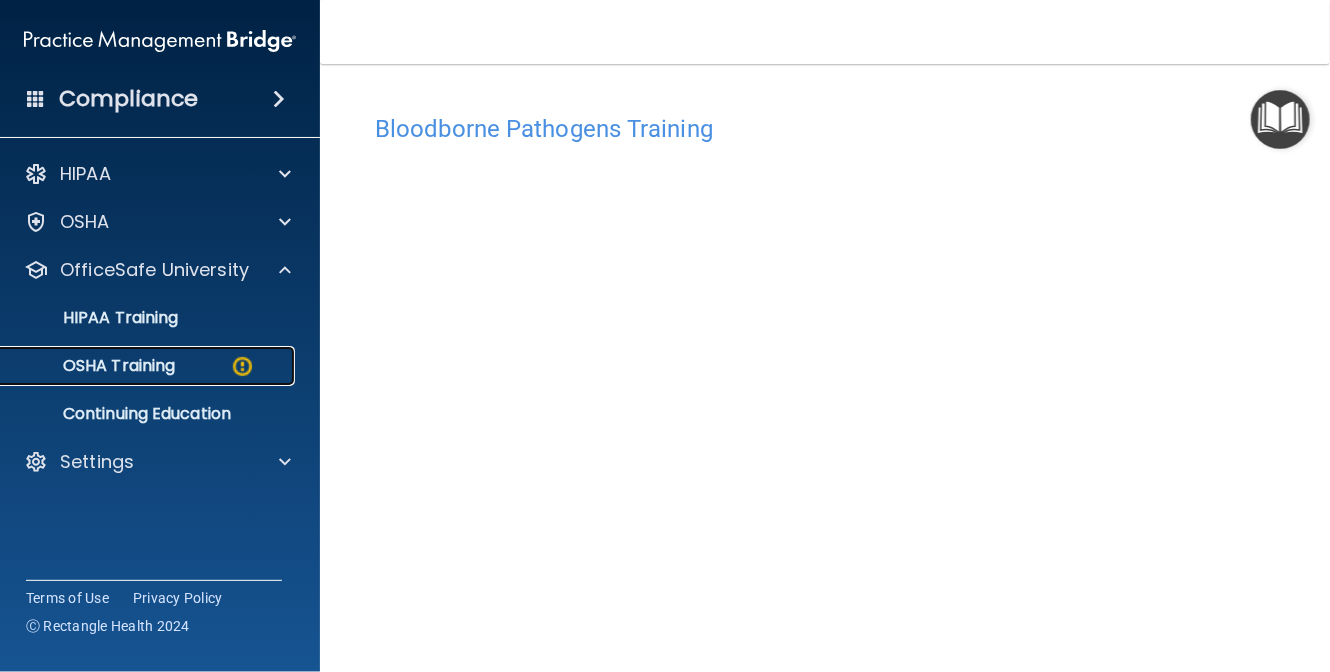 click on "OSHA Training" at bounding box center (94, 366) 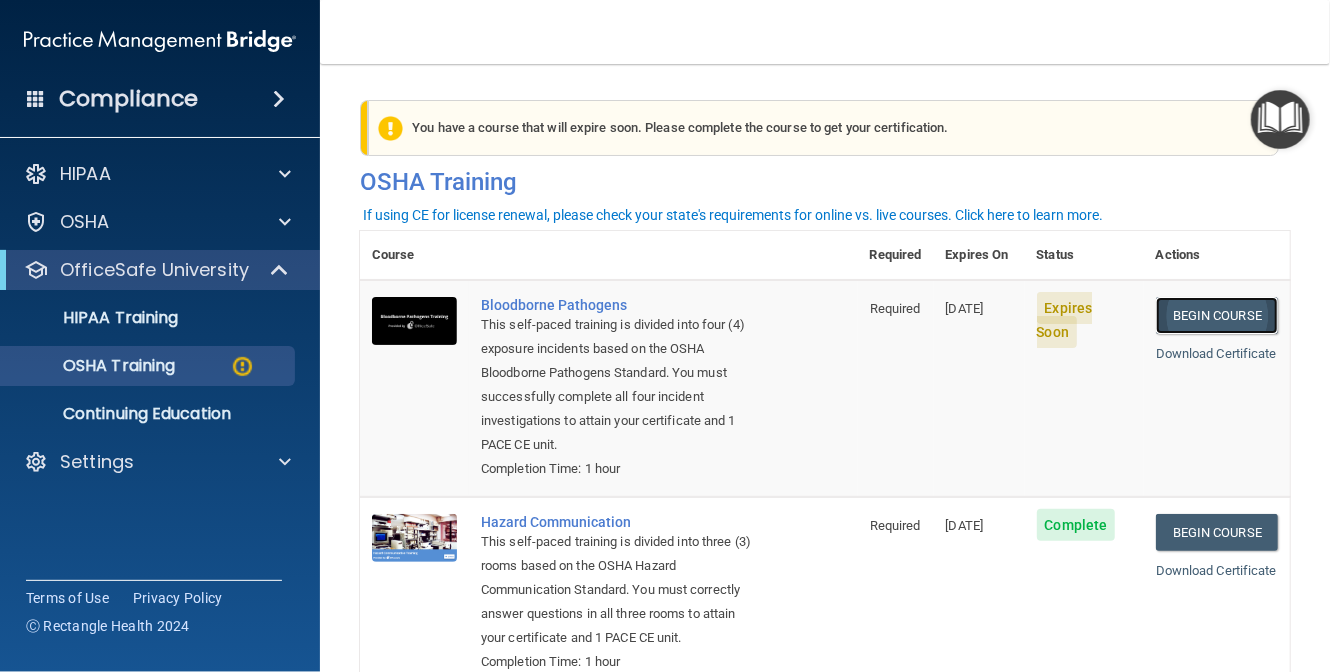 click on "Begin Course" at bounding box center [1217, 315] 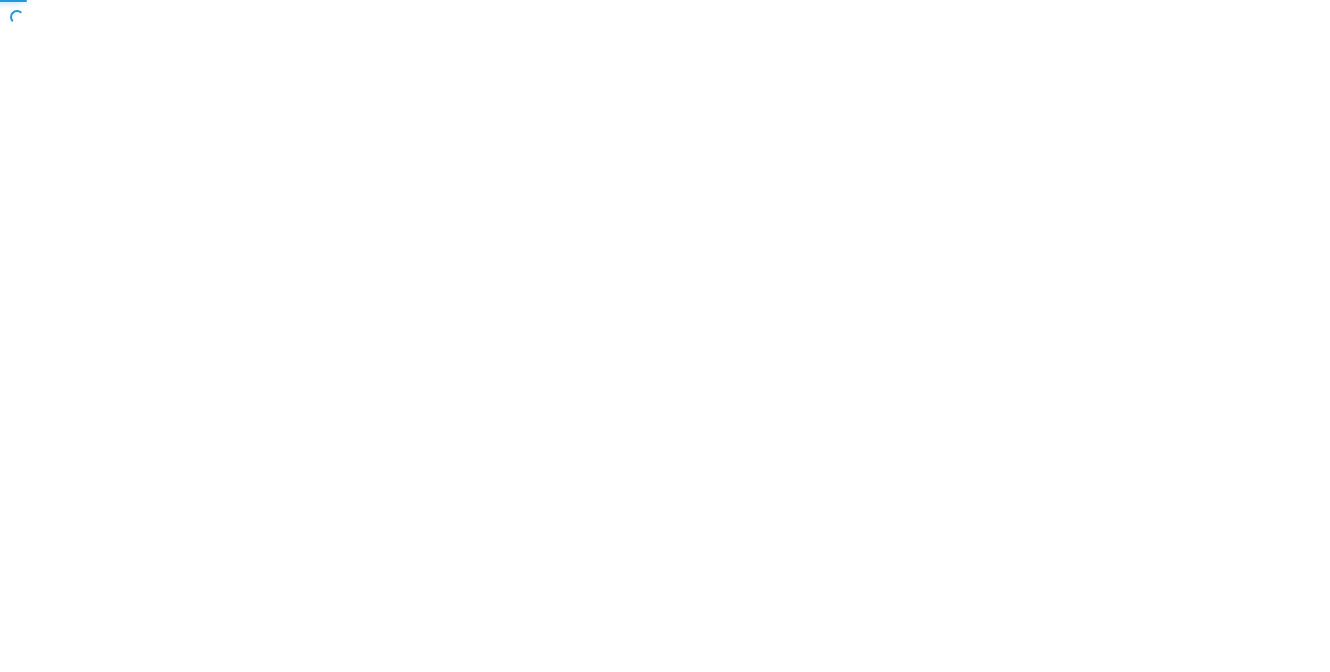 scroll, scrollTop: 0, scrollLeft: 0, axis: both 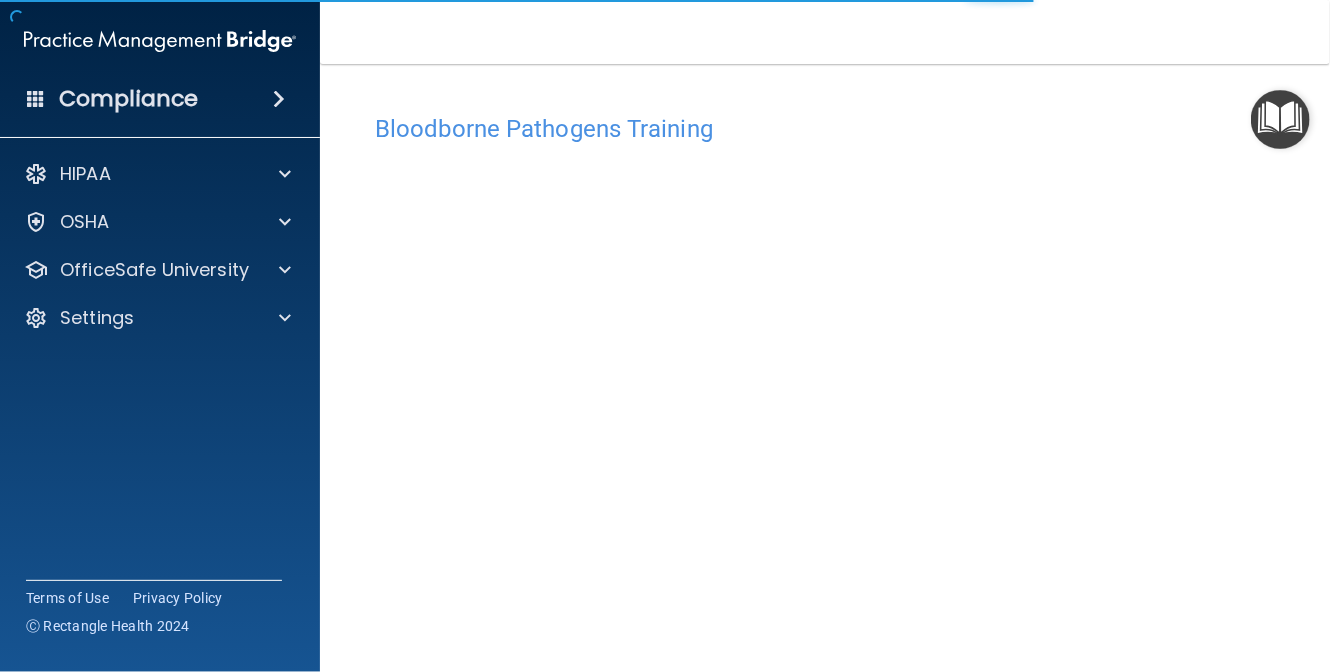 click at bounding box center (1280, 119) 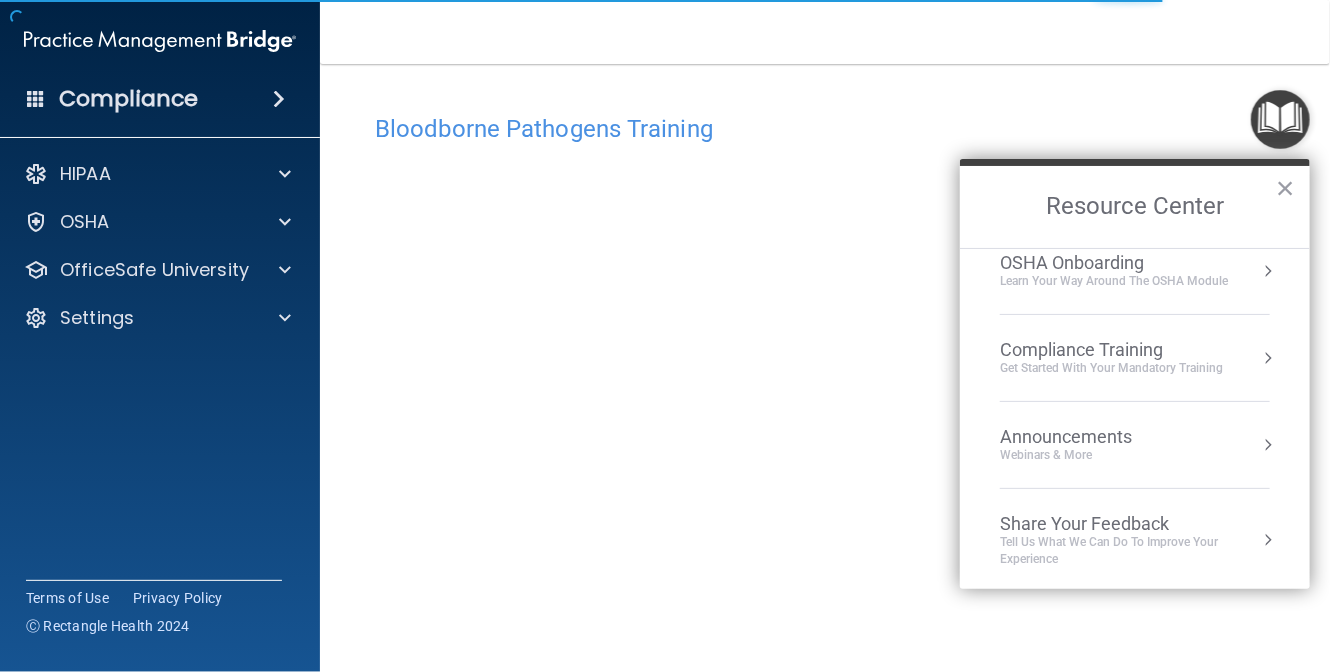 scroll, scrollTop: 109, scrollLeft: 0, axis: vertical 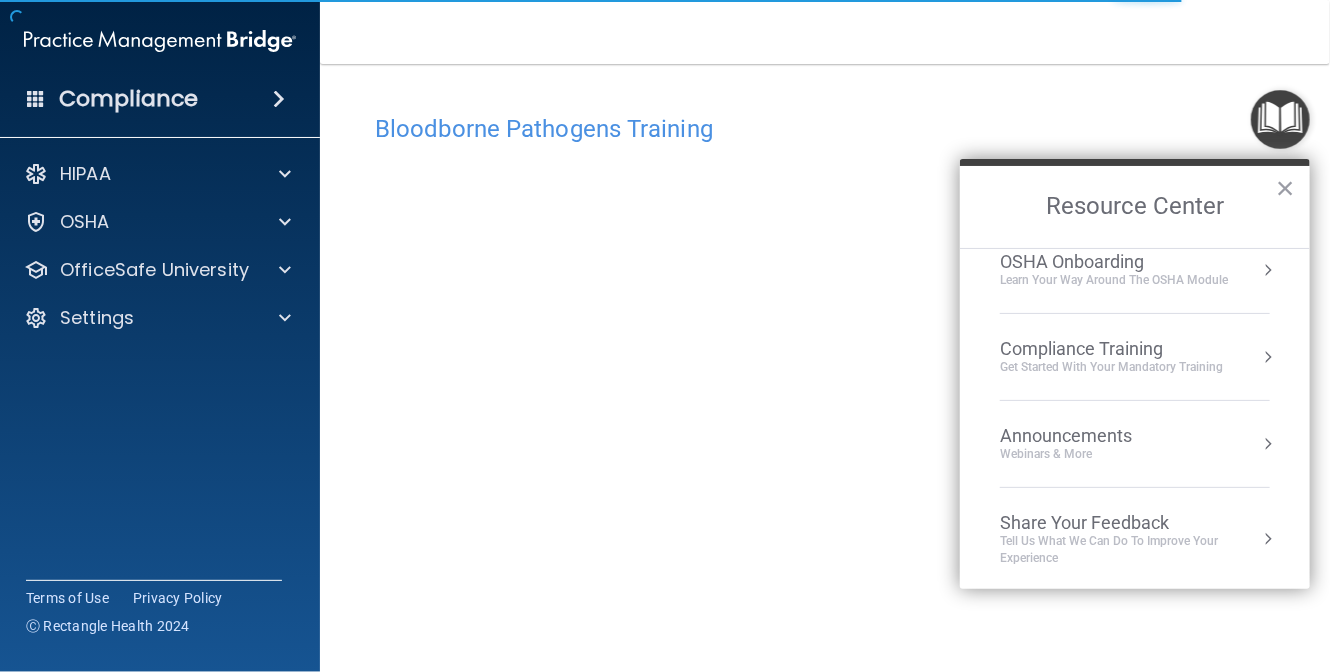 click on "OSHA Onboarding Learn your way around the OSHA module" at bounding box center [1135, 270] 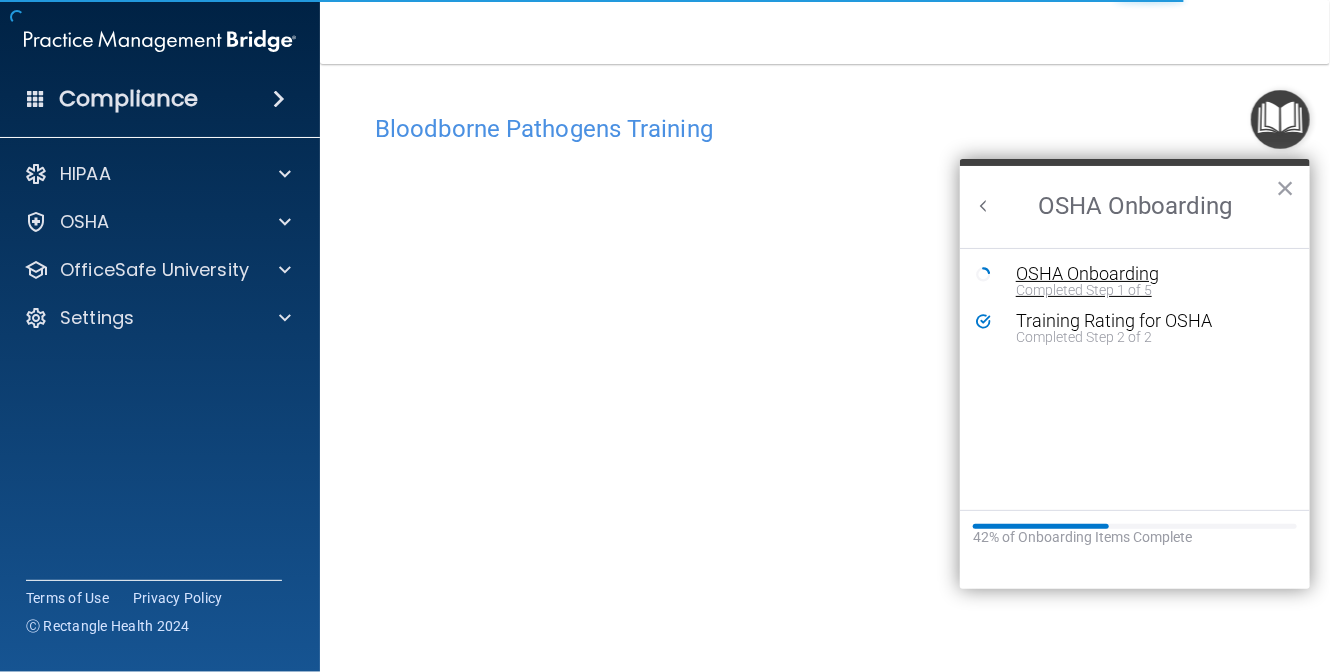 scroll, scrollTop: 0, scrollLeft: 0, axis: both 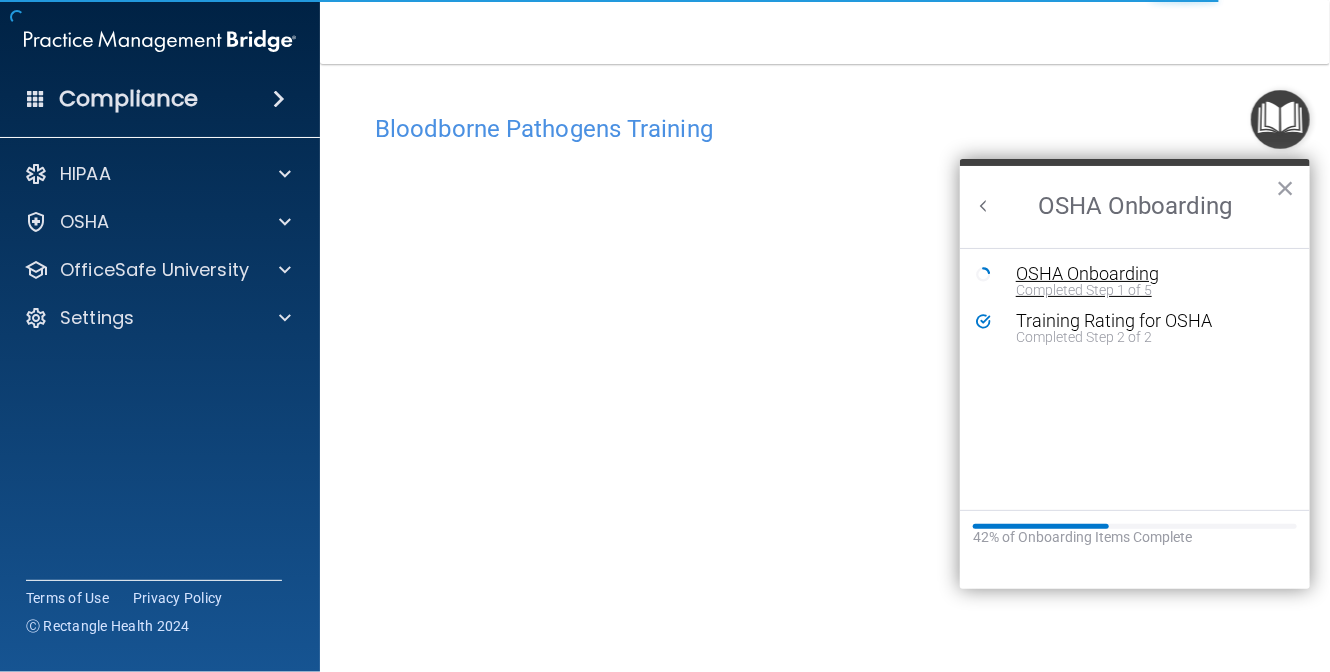click on "OSHA Onboarding" at bounding box center [1150, 274] 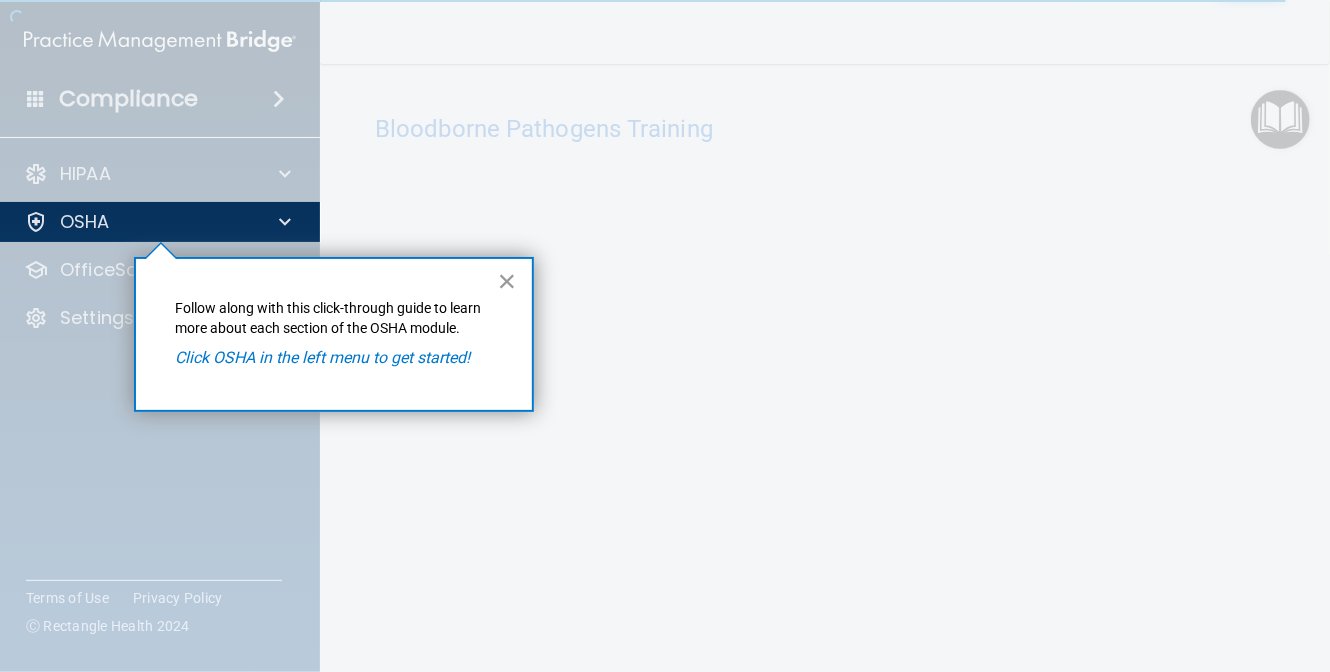 click on "×" at bounding box center (507, 281) 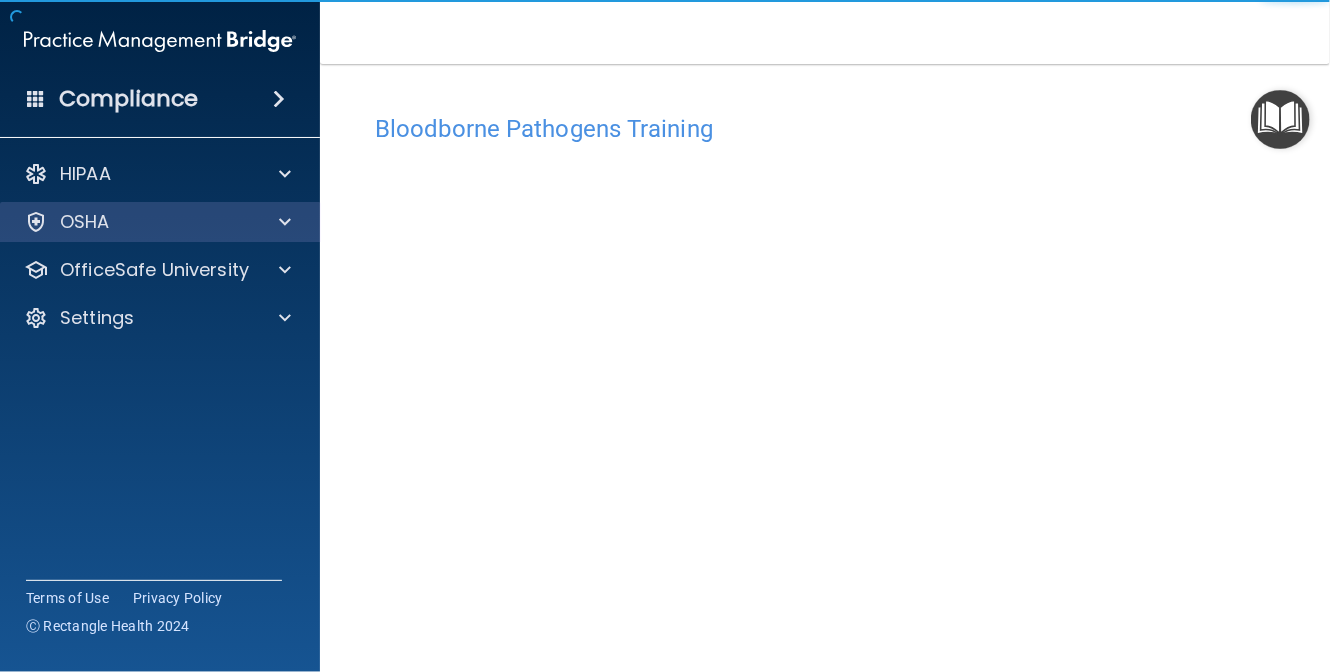click on "OSHA" at bounding box center [160, 222] 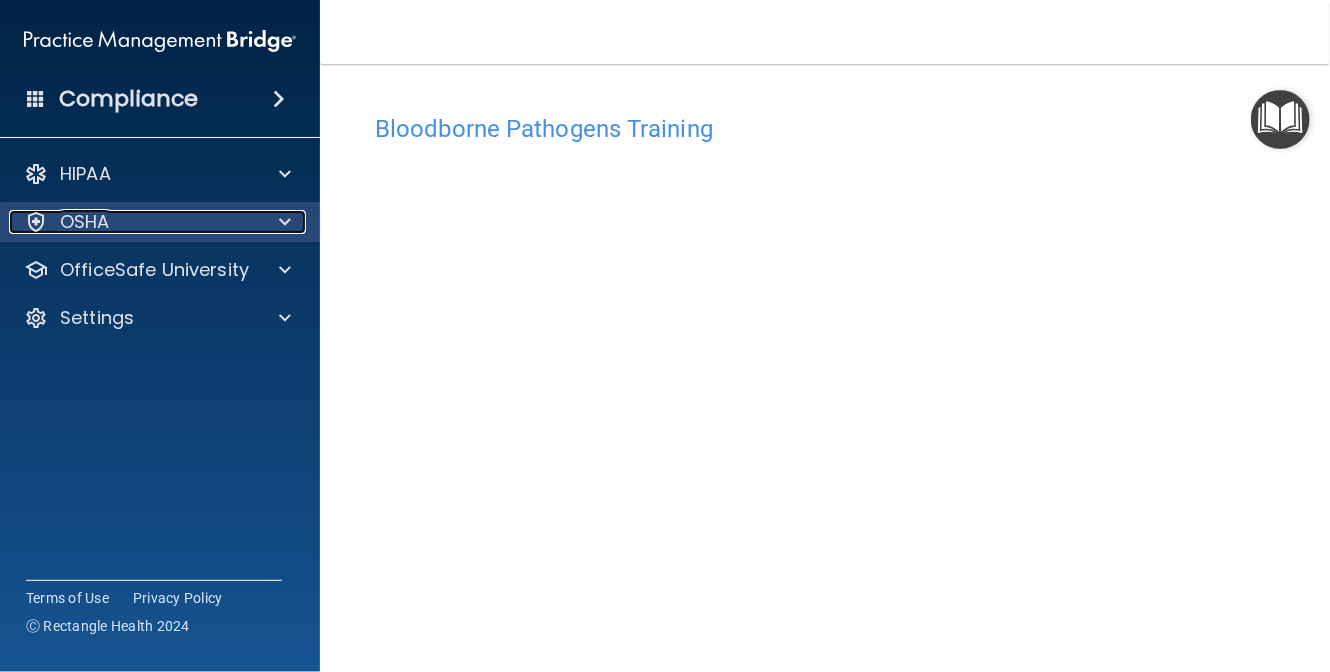 click at bounding box center (285, 222) 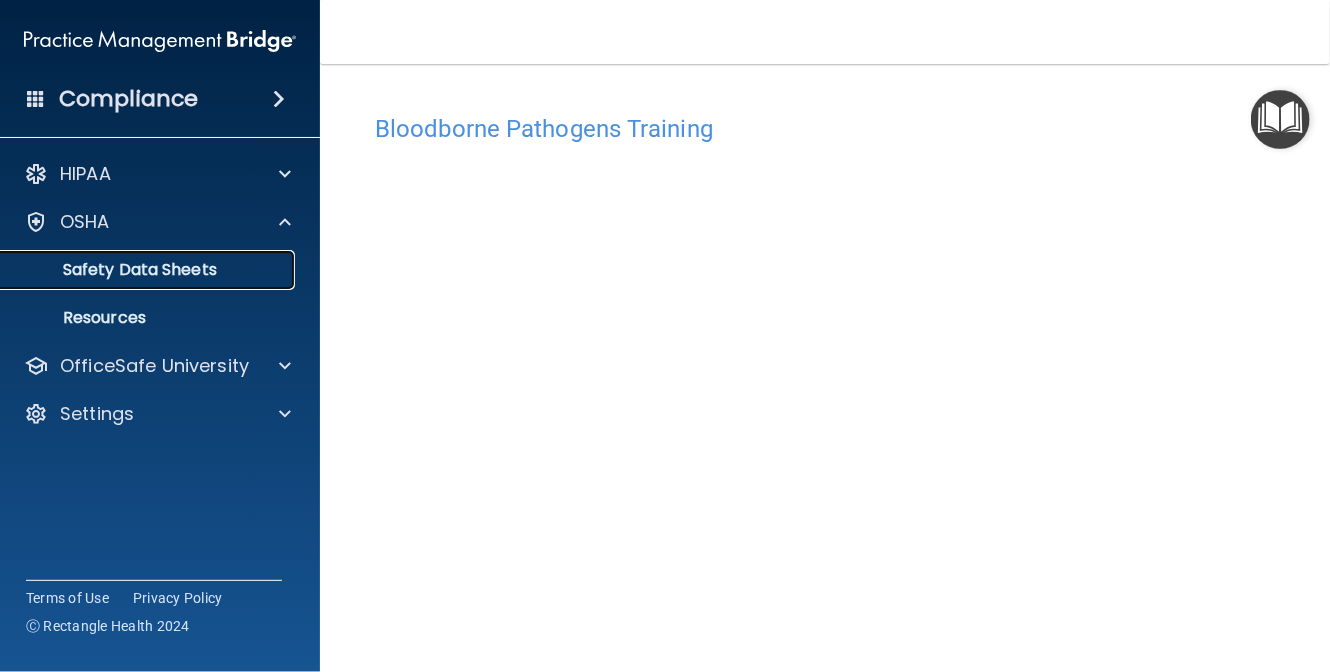 click on "Safety Data Sheets" at bounding box center (149, 270) 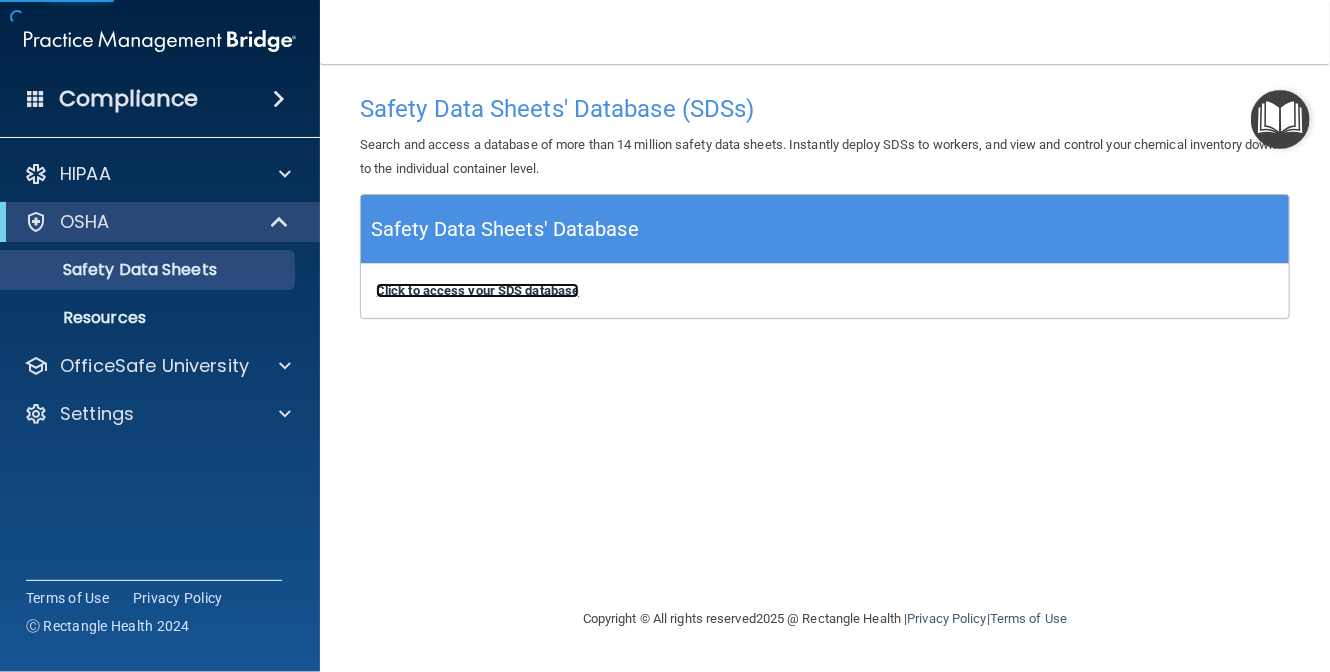 click on "Click to access your SDS database" at bounding box center [477, 290] 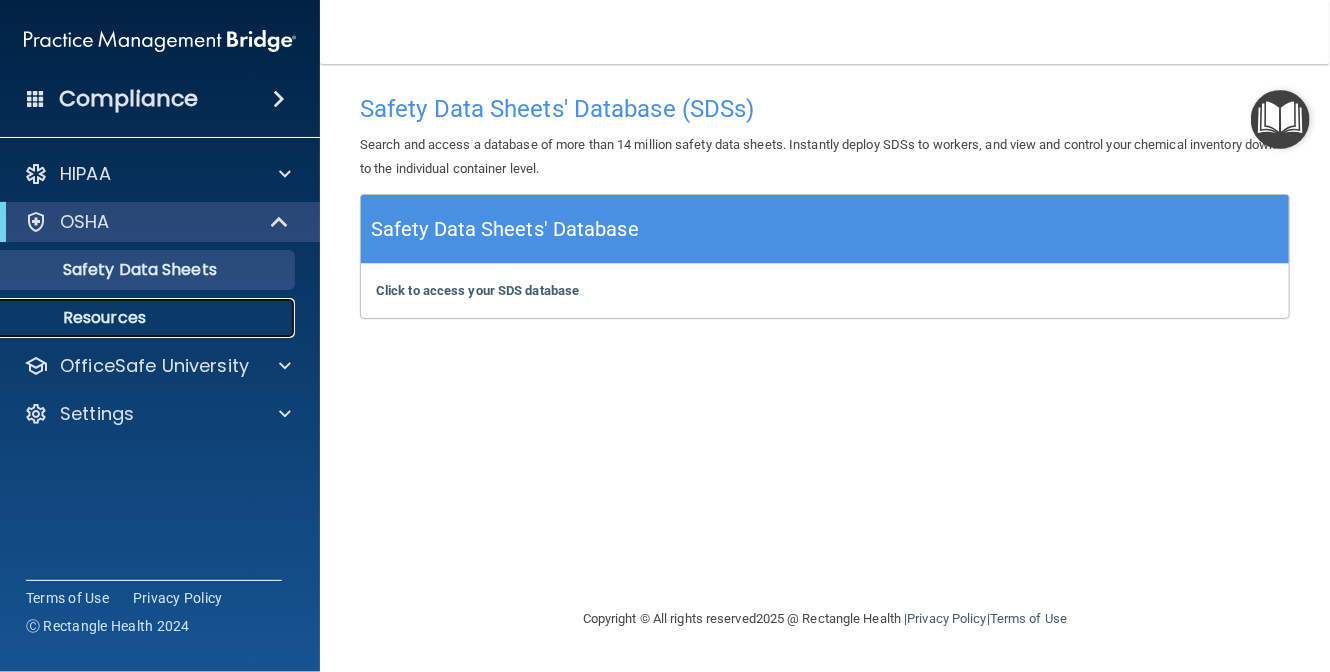 click on "Resources" at bounding box center [149, 318] 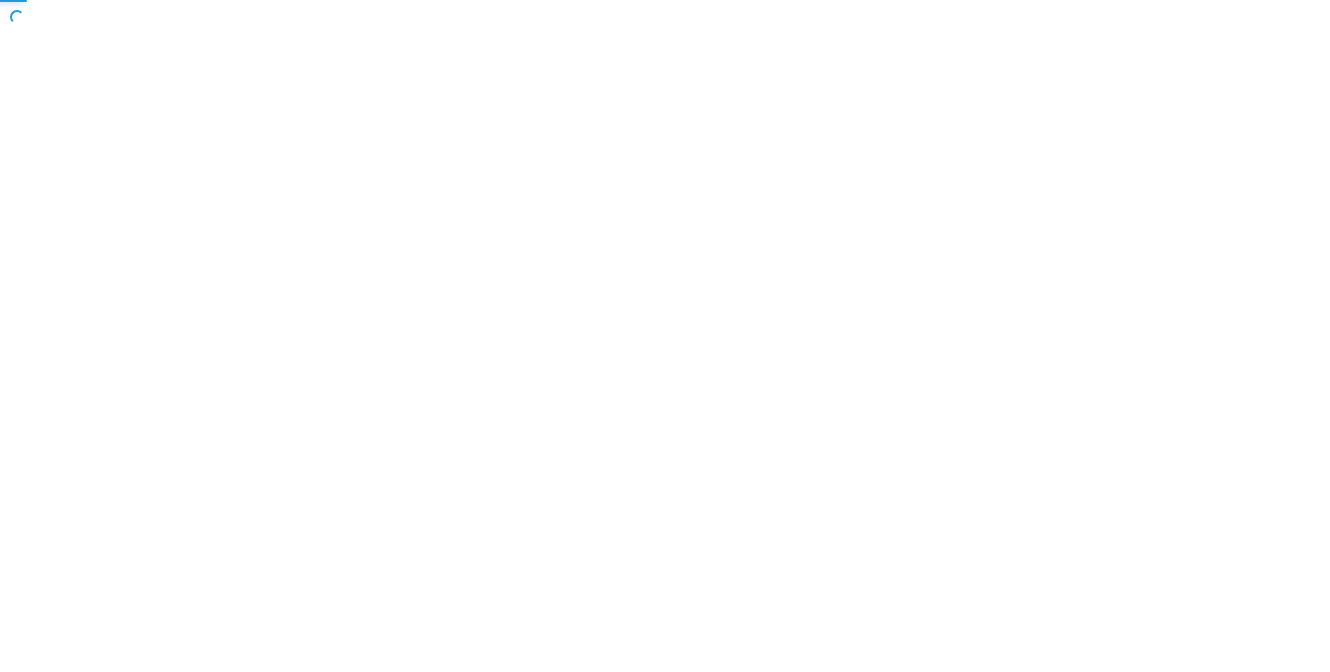 scroll, scrollTop: 0, scrollLeft: 0, axis: both 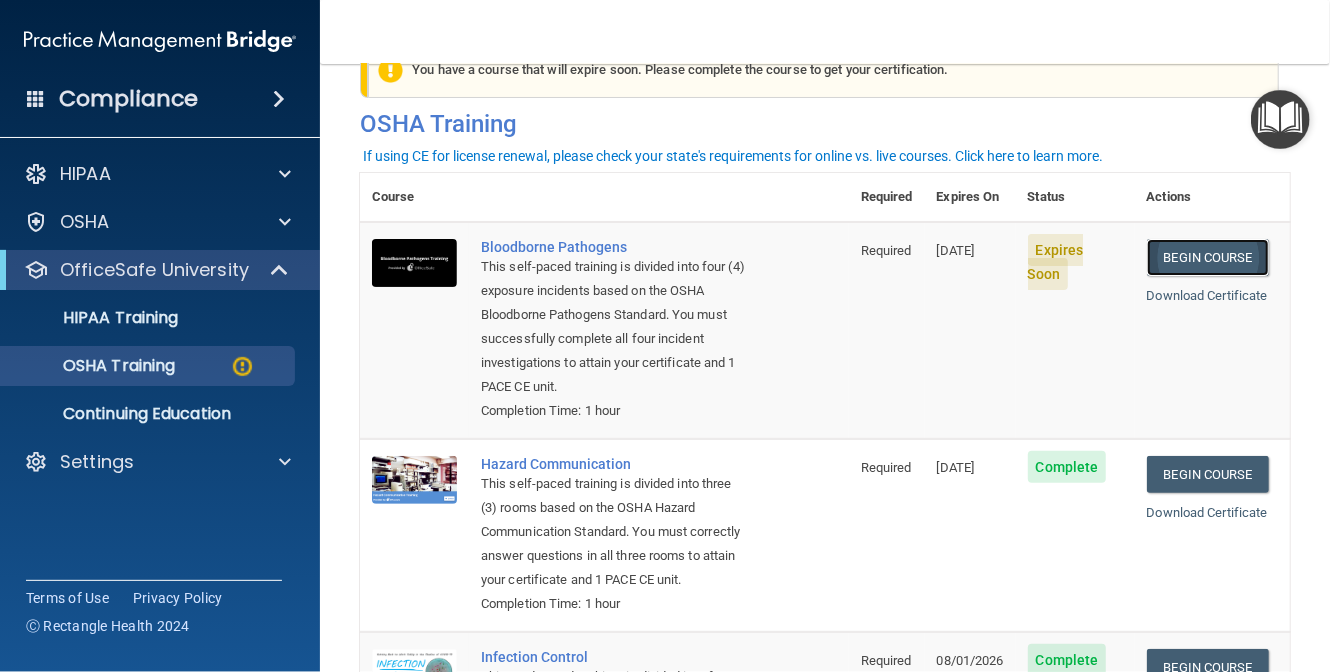 click on "Begin Course" at bounding box center [1208, 257] 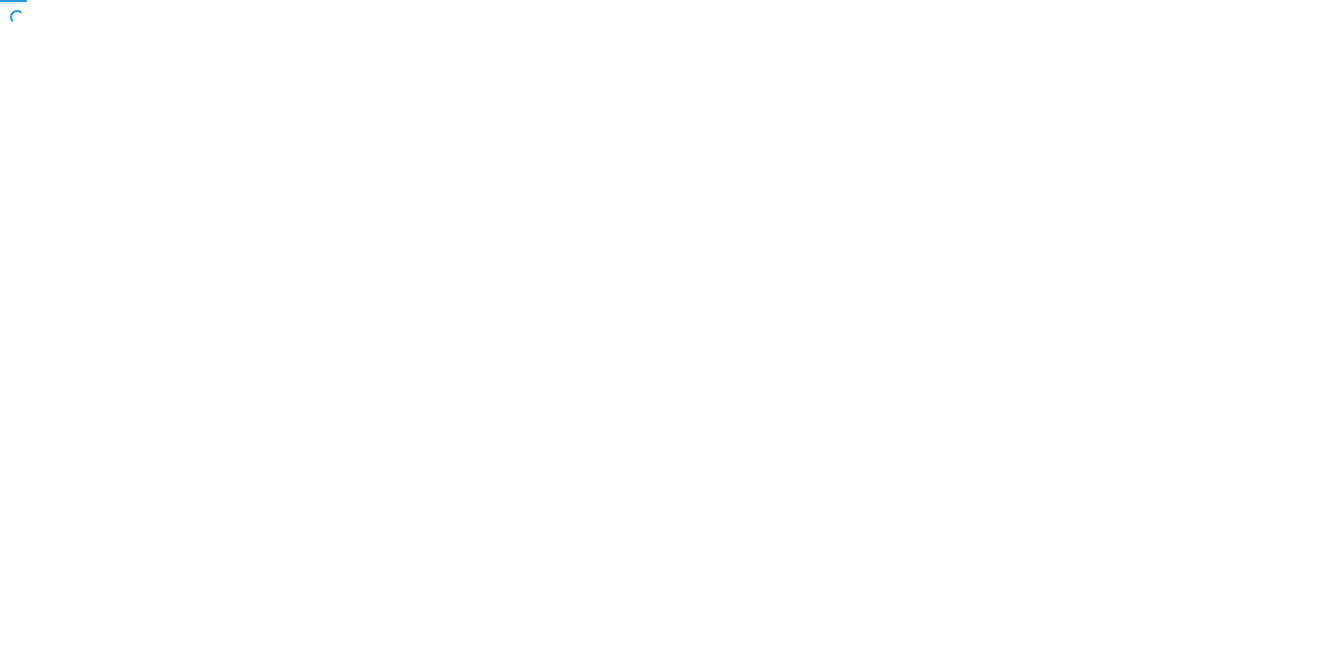scroll, scrollTop: 0, scrollLeft: 0, axis: both 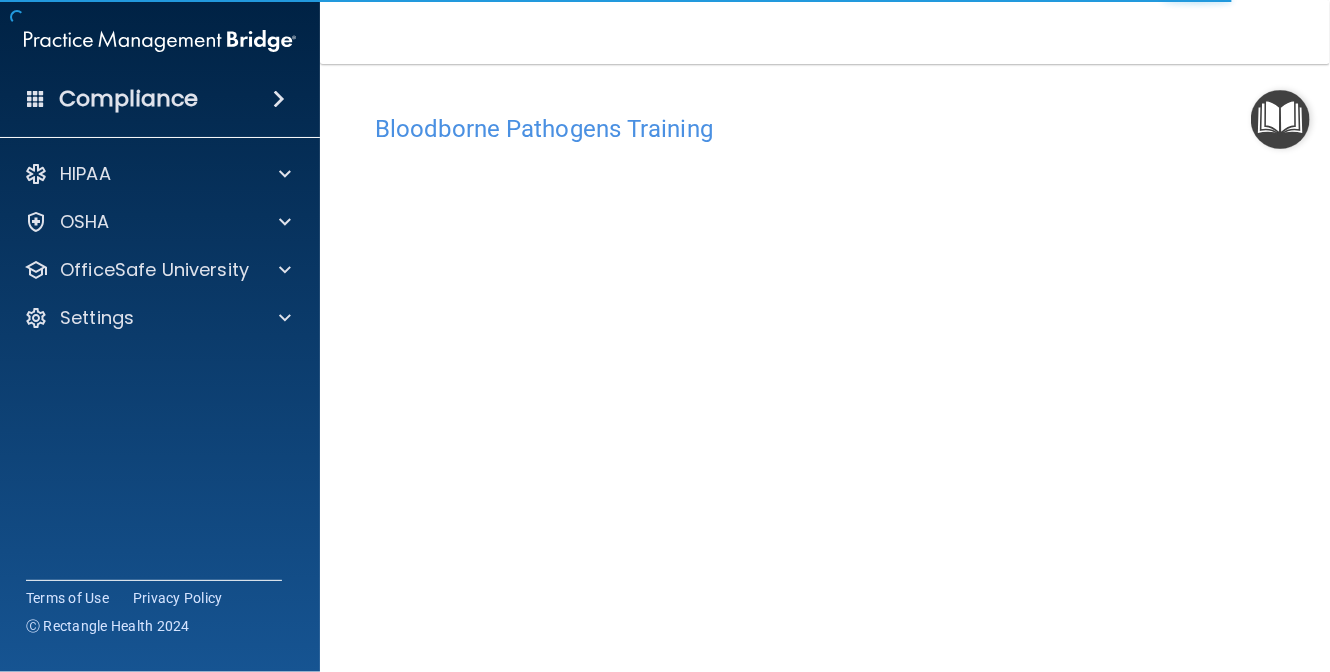 click at bounding box center [279, 99] 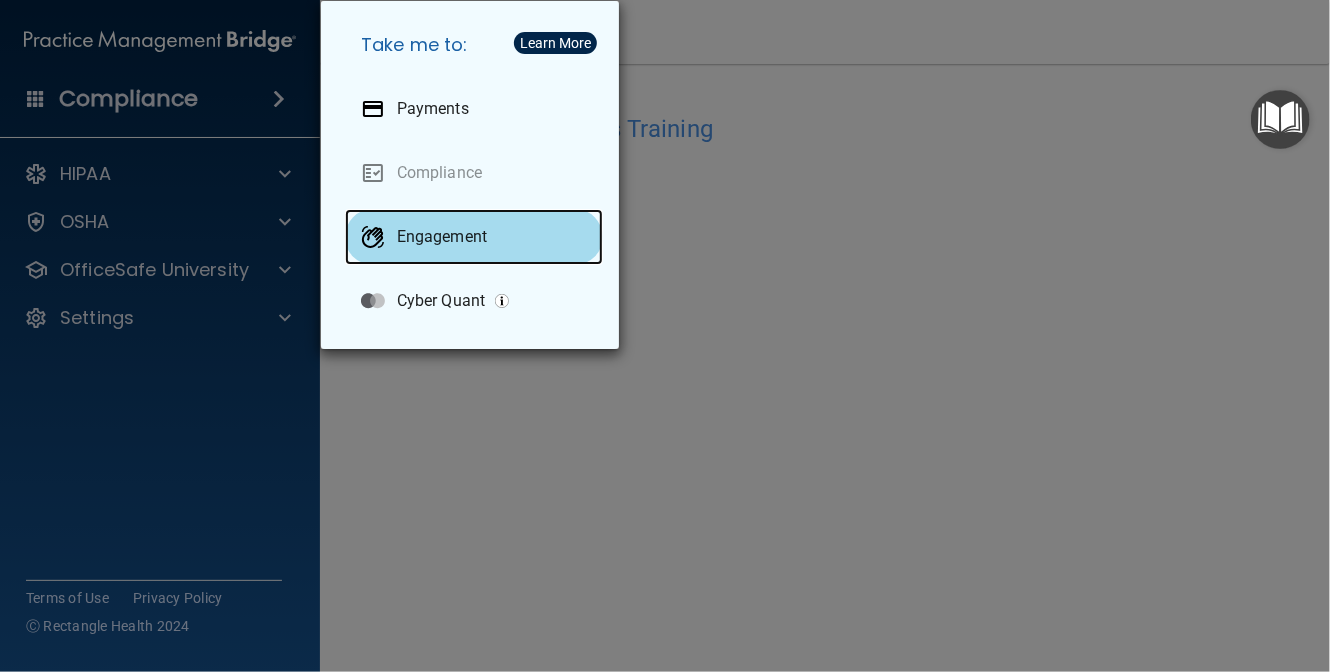 click on "Engagement" at bounding box center (474, 237) 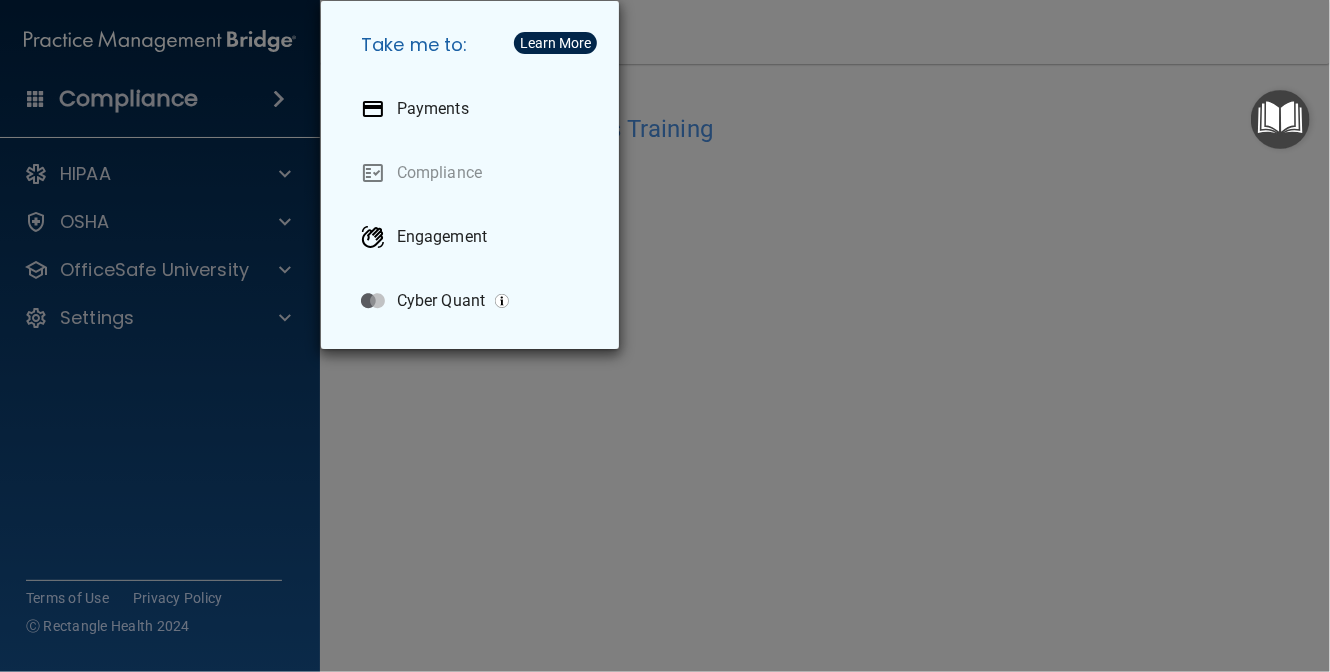 click on "Take me to:             Payments                   Compliance                     Engagement                     Cyber Quant" at bounding box center [665, 336] 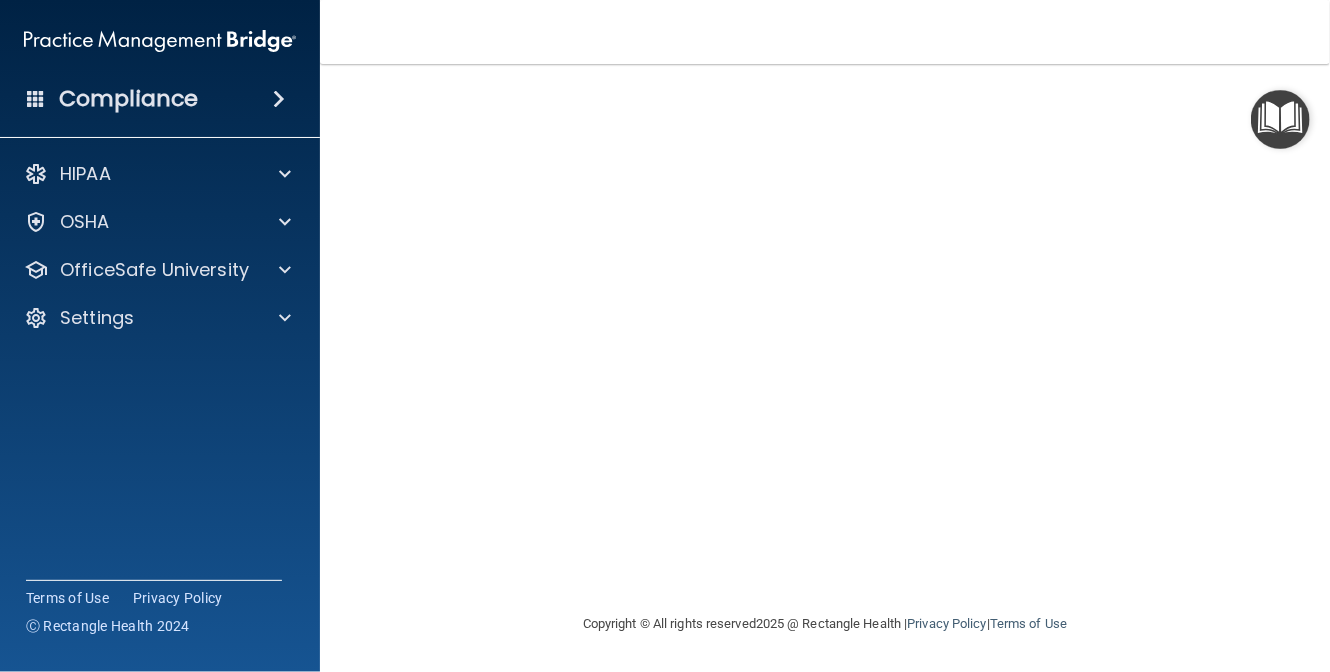 scroll, scrollTop: 0, scrollLeft: 0, axis: both 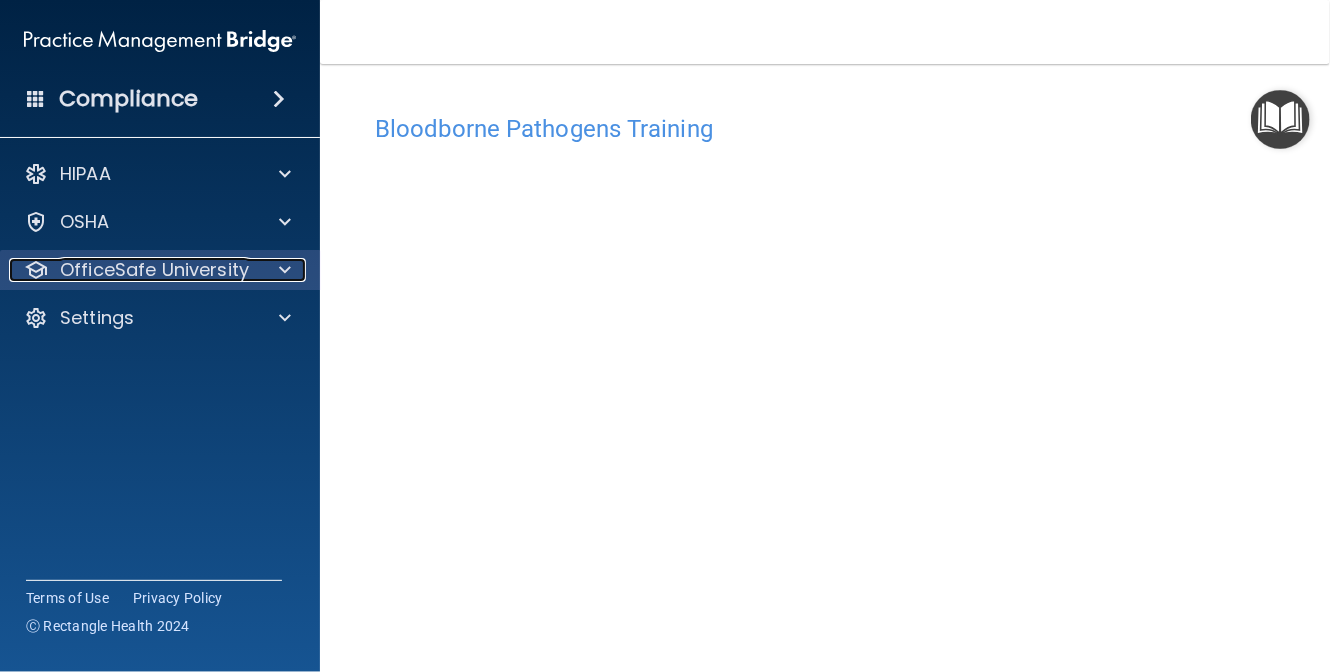 click at bounding box center (282, 270) 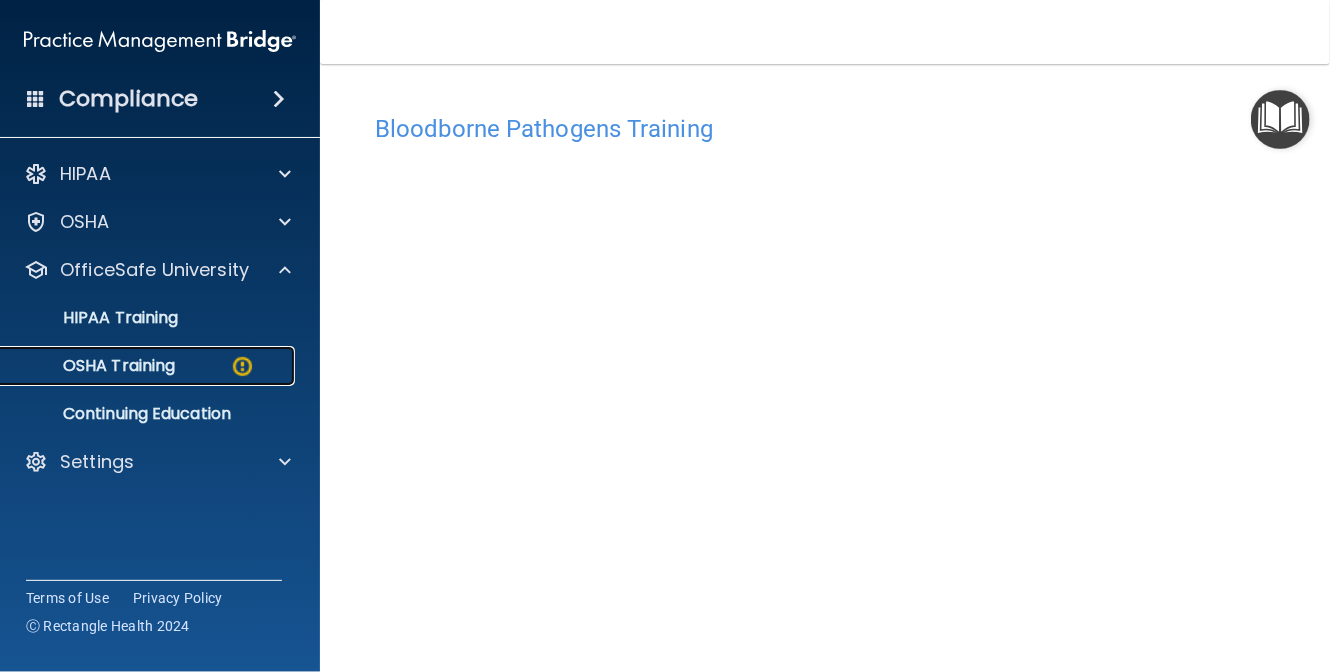 click on "OSHA Training" at bounding box center [149, 366] 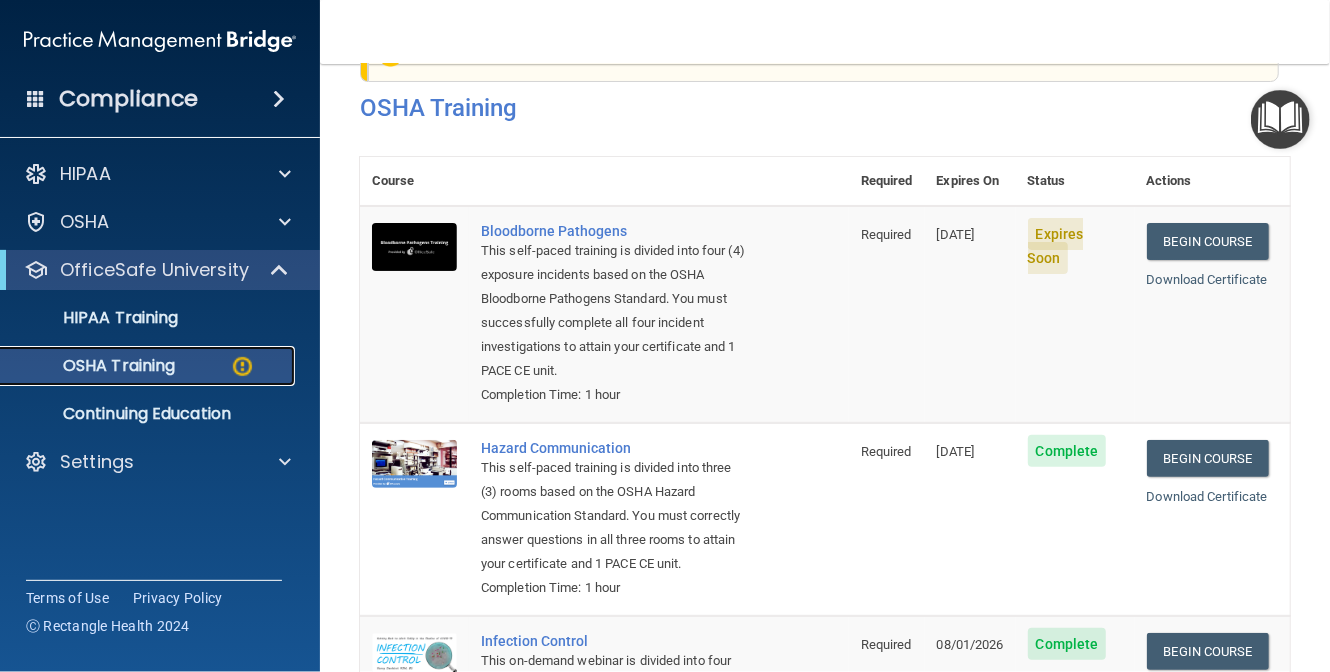 scroll, scrollTop: 0, scrollLeft: 0, axis: both 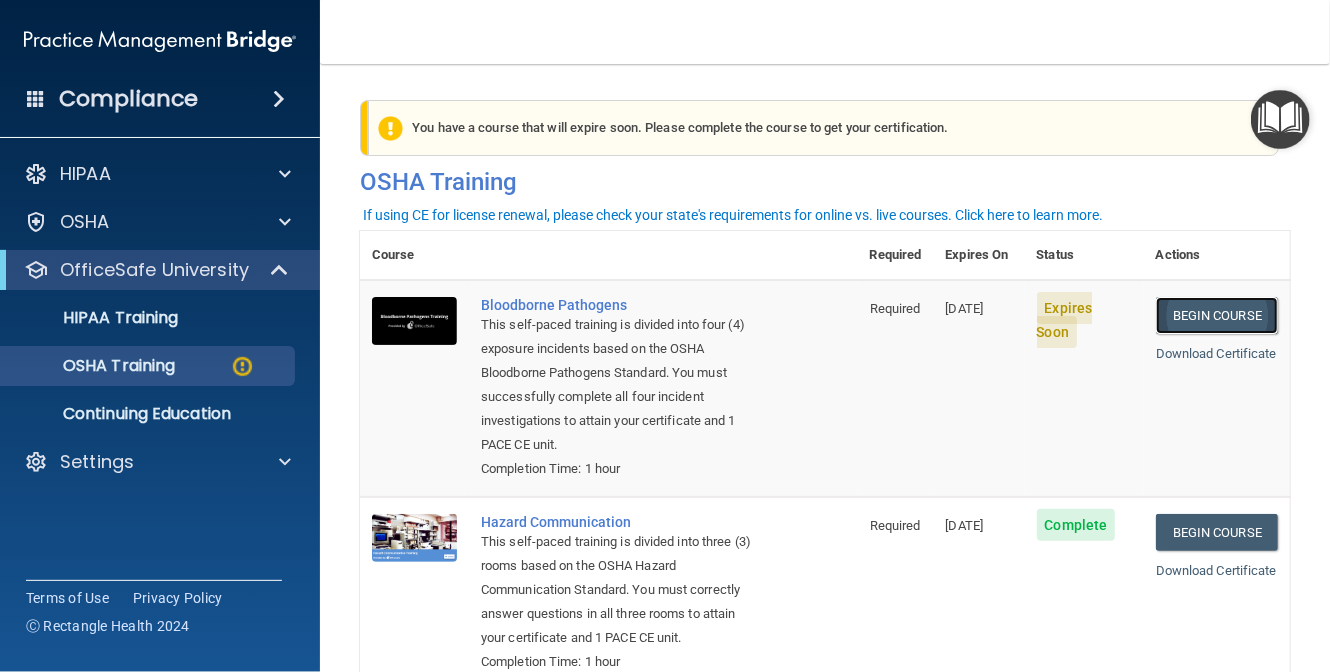 click on "Begin Course" at bounding box center (1217, 315) 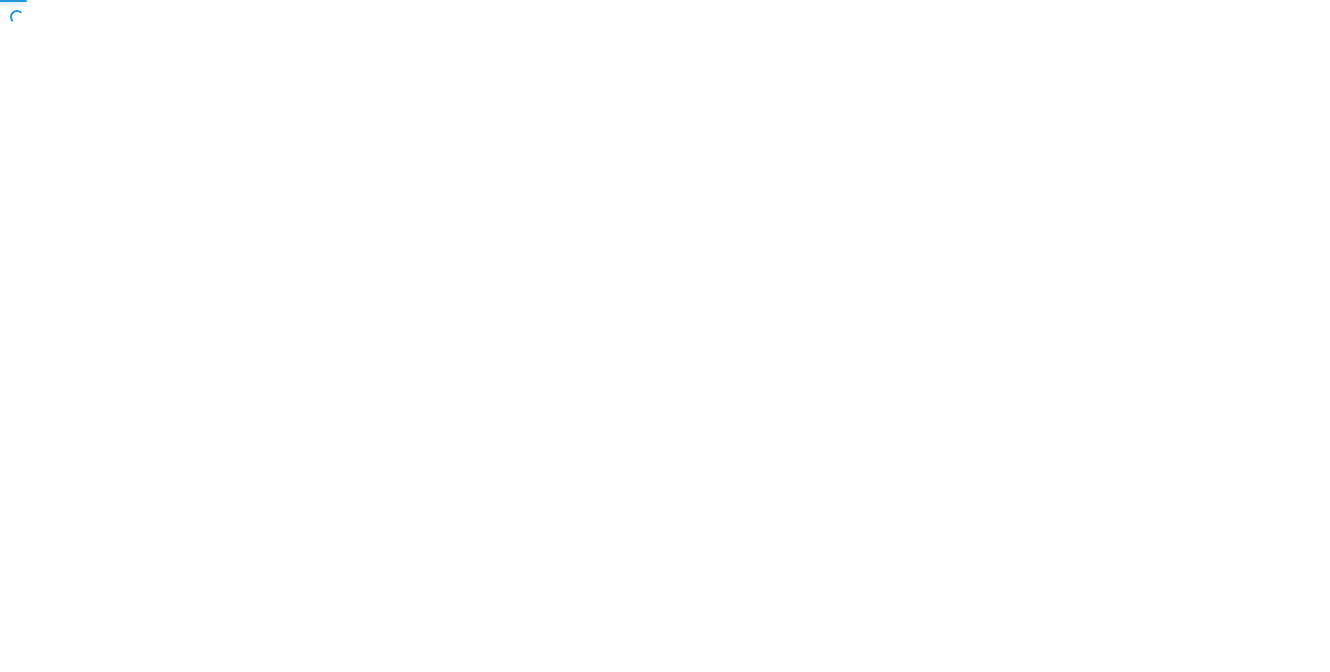 scroll, scrollTop: 0, scrollLeft: 0, axis: both 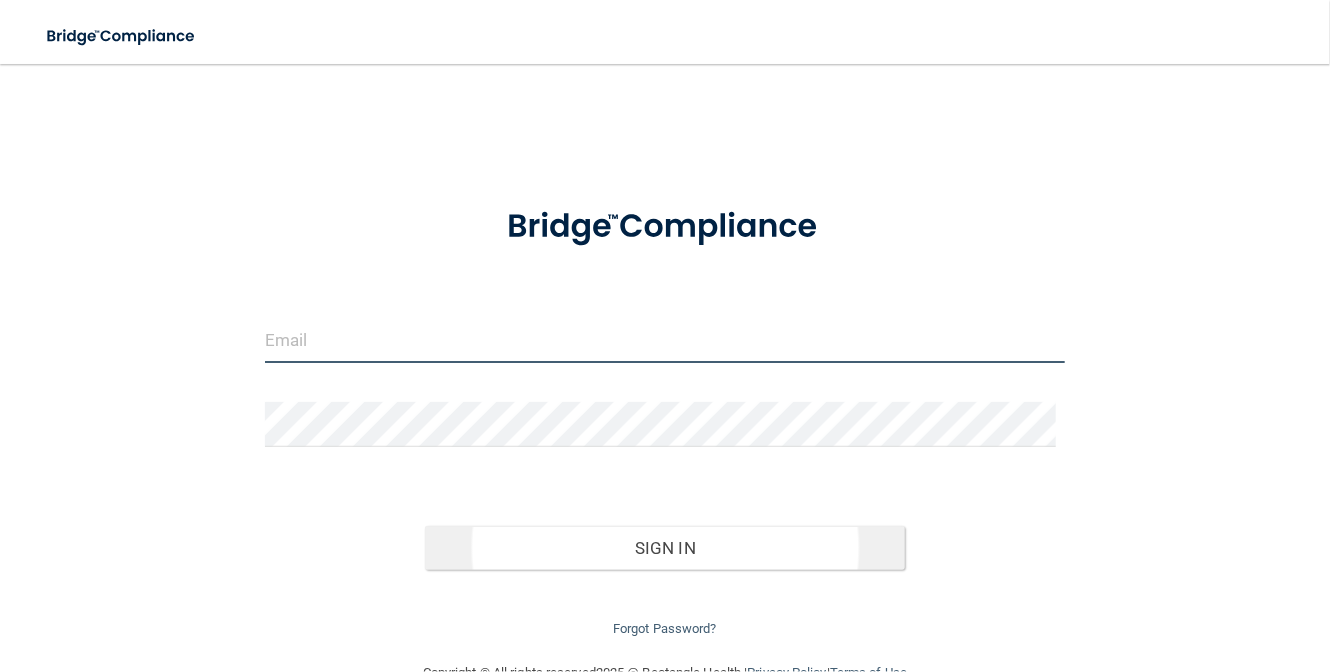 type on "[EMAIL]" 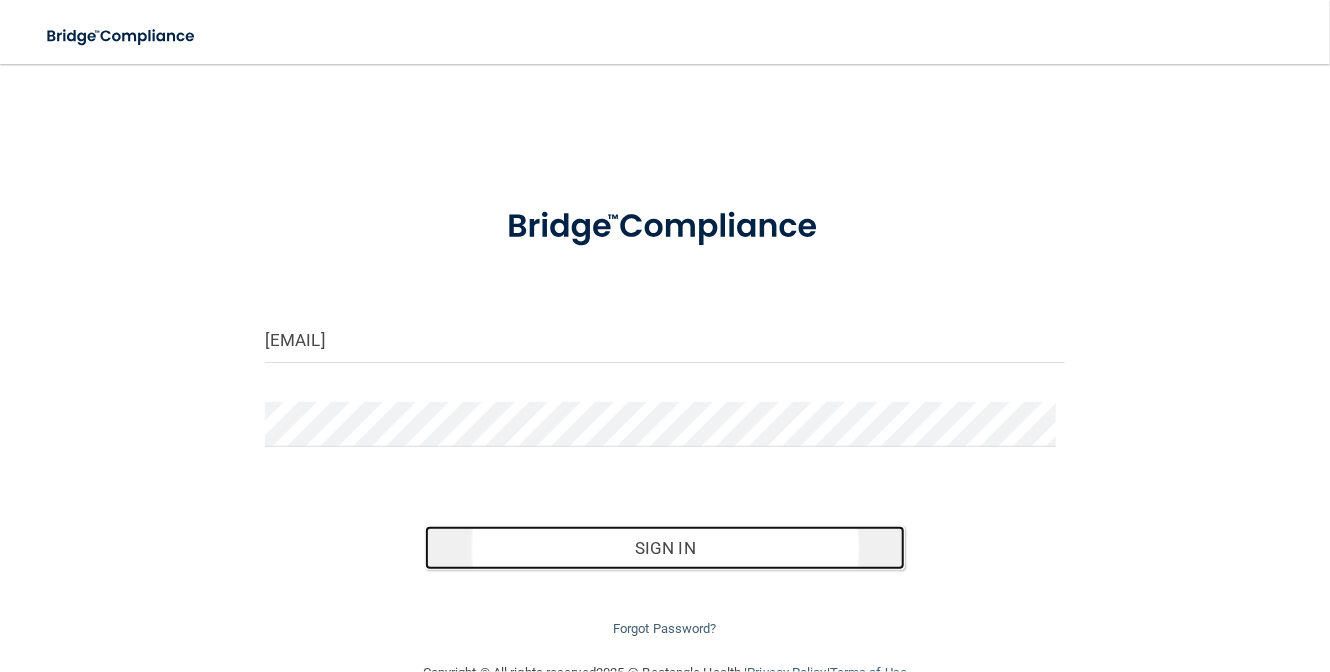 click on "Sign In" at bounding box center (665, 548) 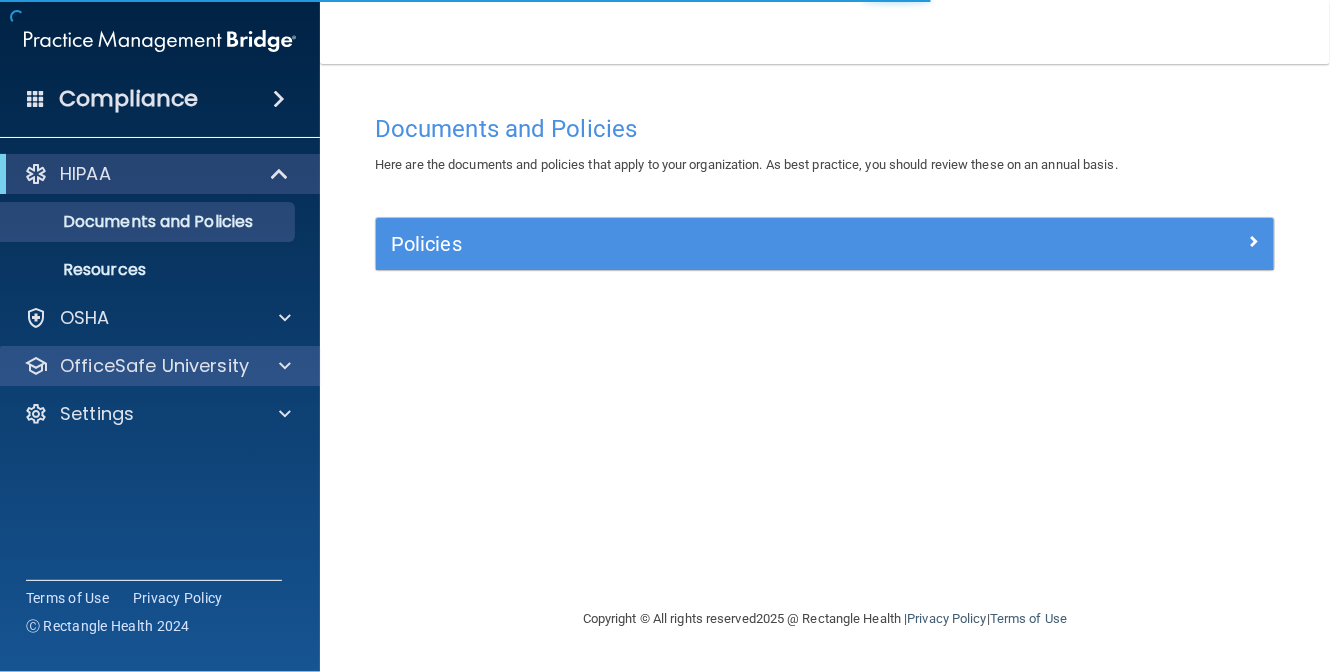 click on "OfficeSafe University" at bounding box center (160, 366) 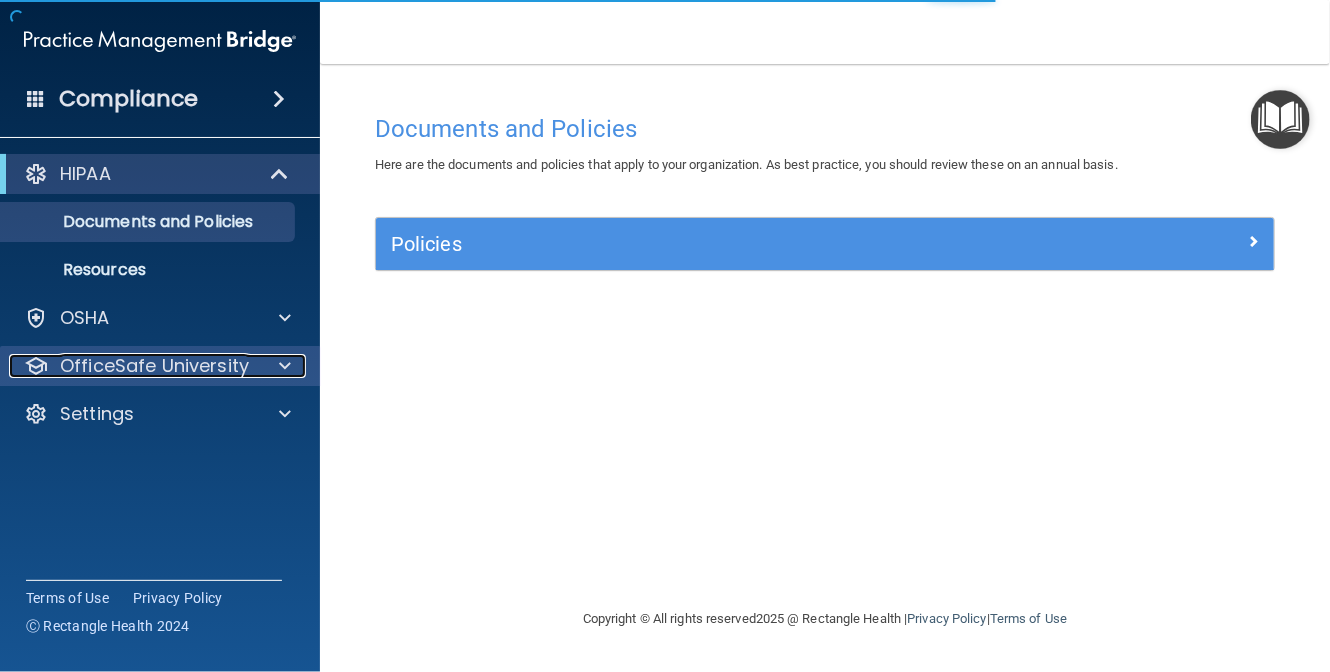 click on "OfficeSafe University" at bounding box center [154, 366] 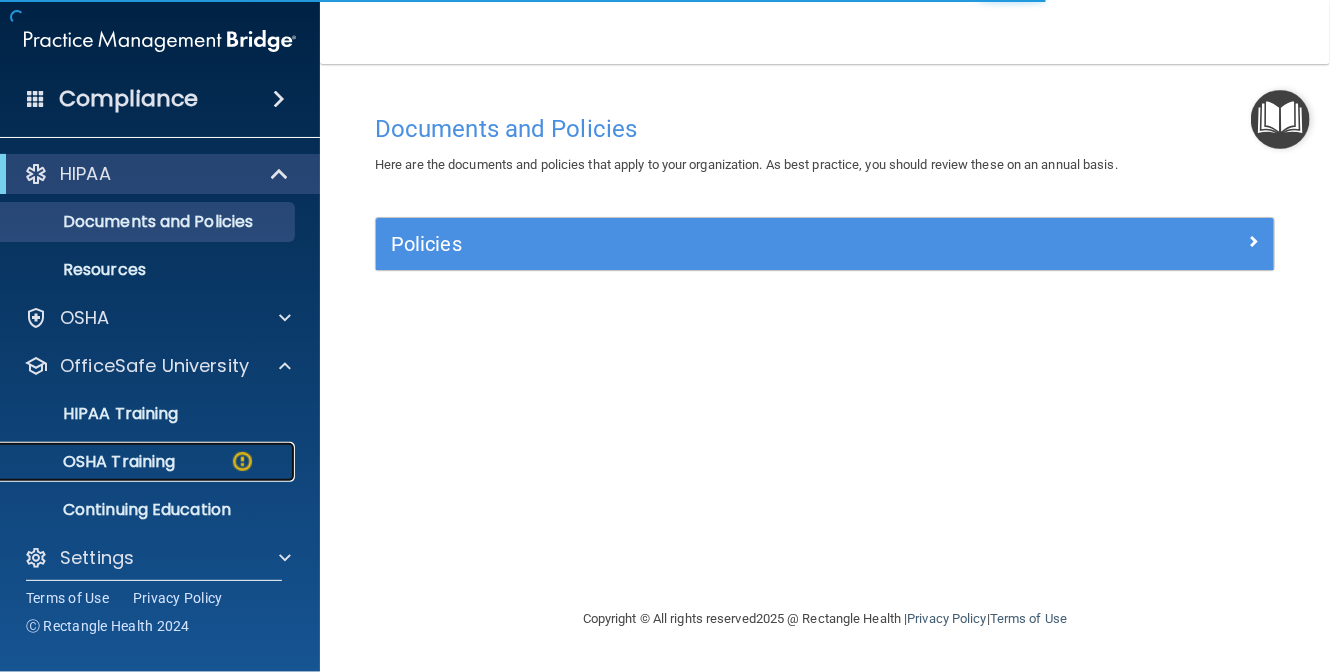 click on "OSHA Training" at bounding box center [149, 462] 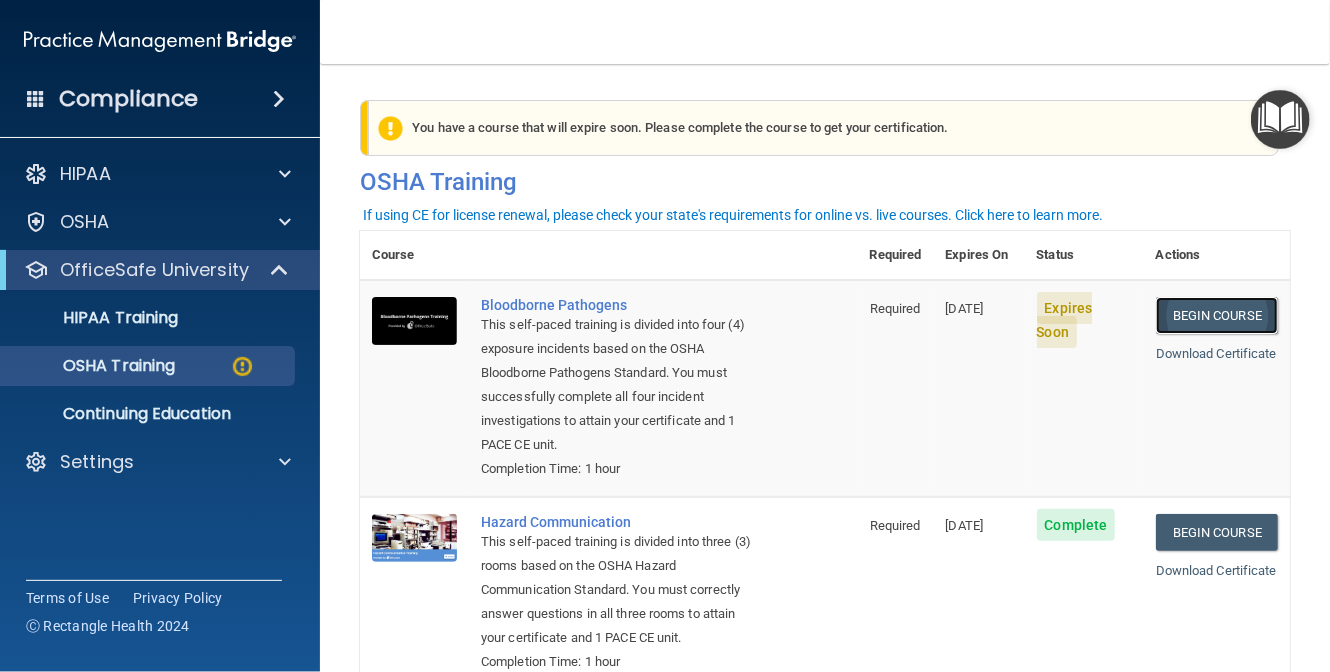 click on "Begin Course" at bounding box center (1217, 315) 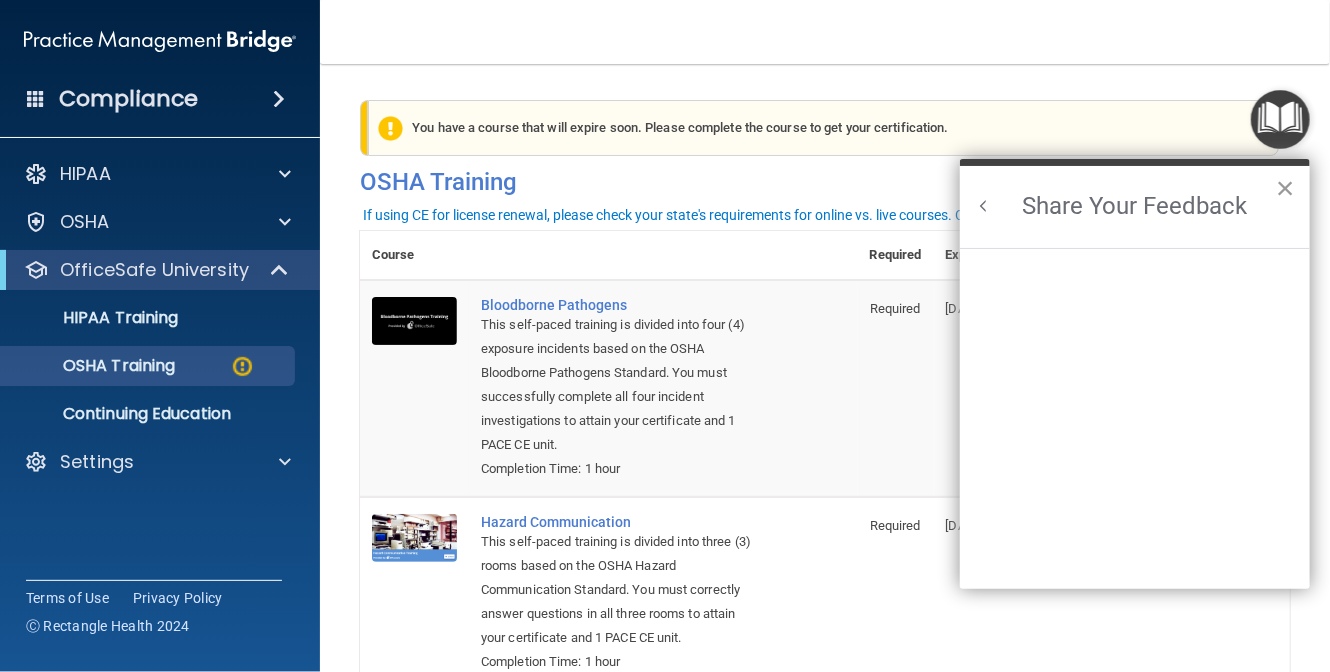 click on "×" at bounding box center (1285, 188) 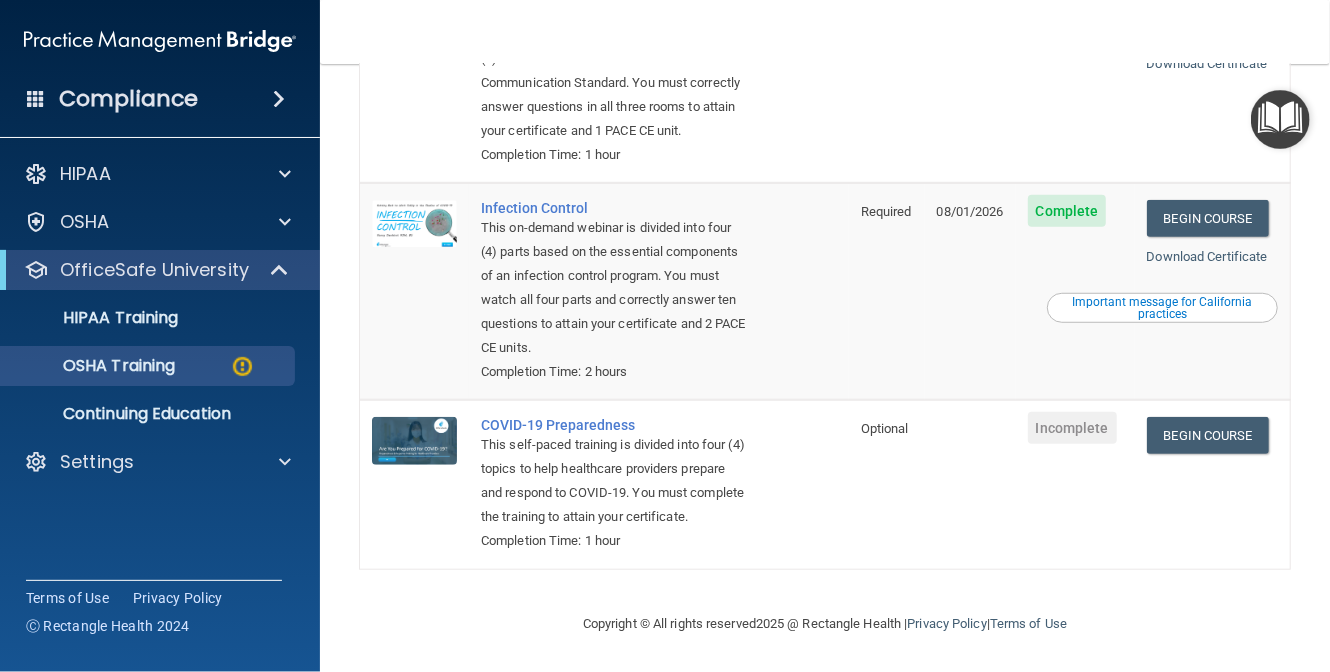 scroll, scrollTop: 558, scrollLeft: 0, axis: vertical 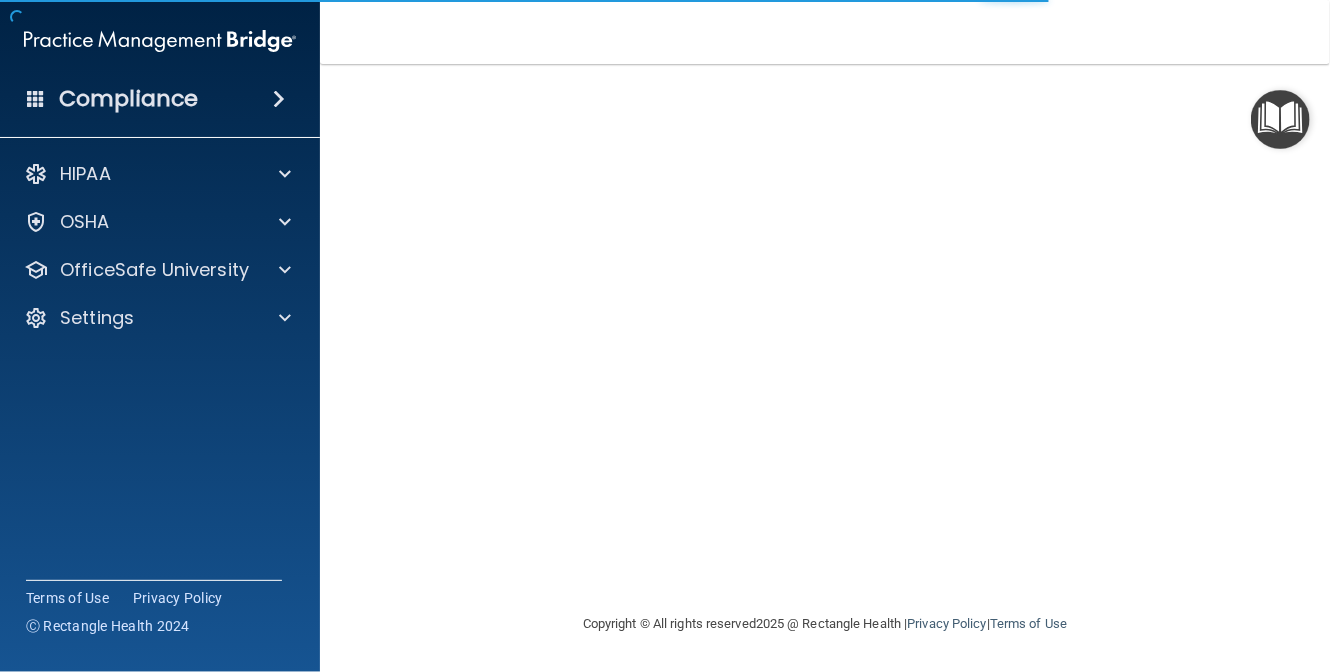 click at bounding box center [36, 98] 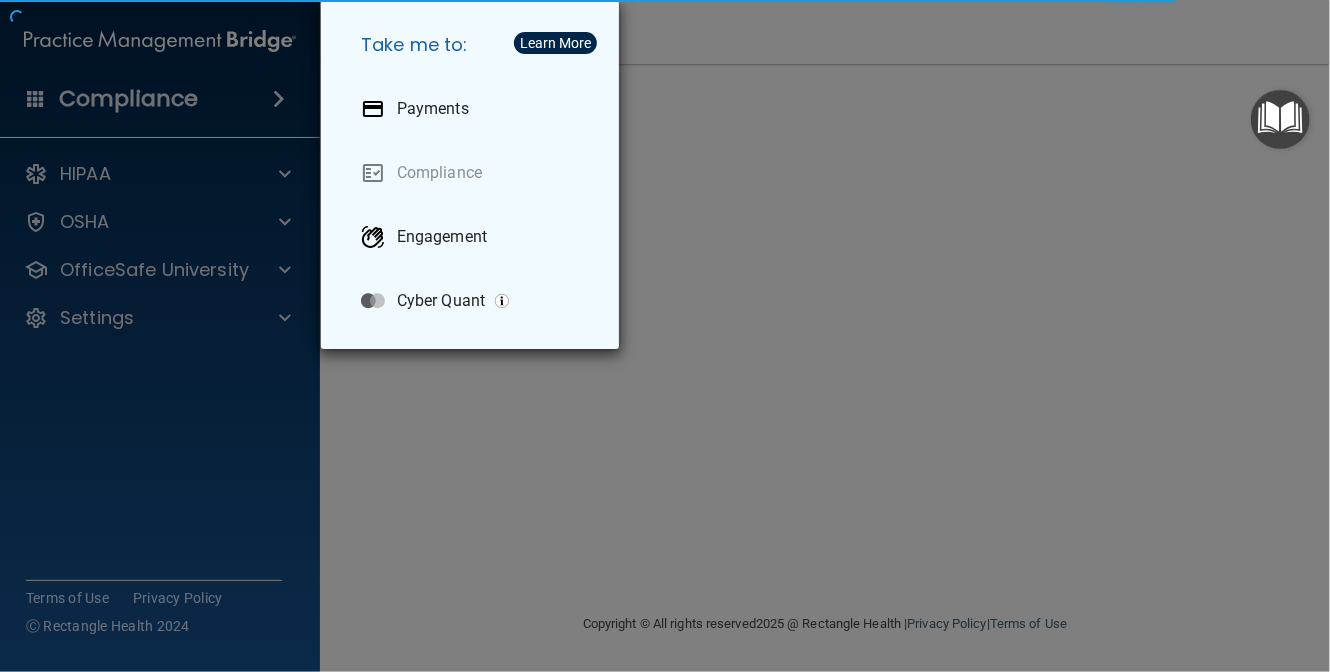 click on "Take me to:             Payments                   Compliance                     Engagement                     Cyber Quant" at bounding box center (665, 336) 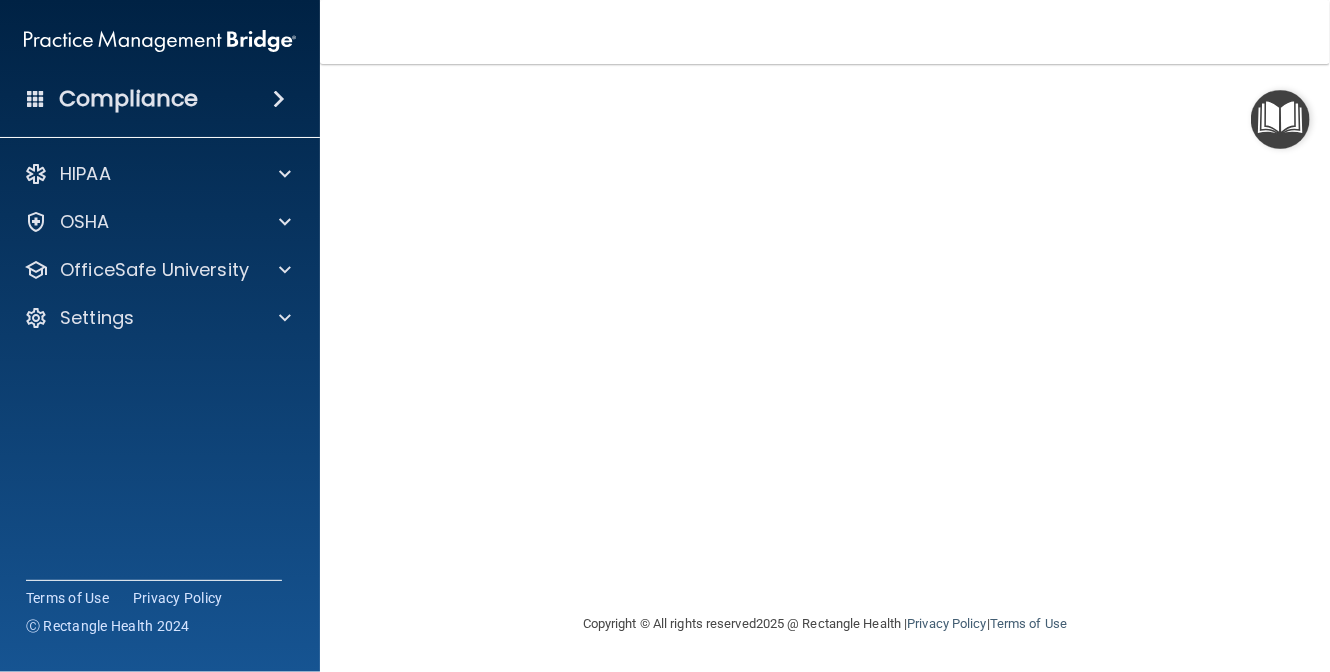 click on "Toggle navigation                                                                                                     [FIRST] [LAST]   [USERNAME]@example.com                            Manage My Enterprise              Valley Internal Medicine     Manage My Location" at bounding box center [825, 32] 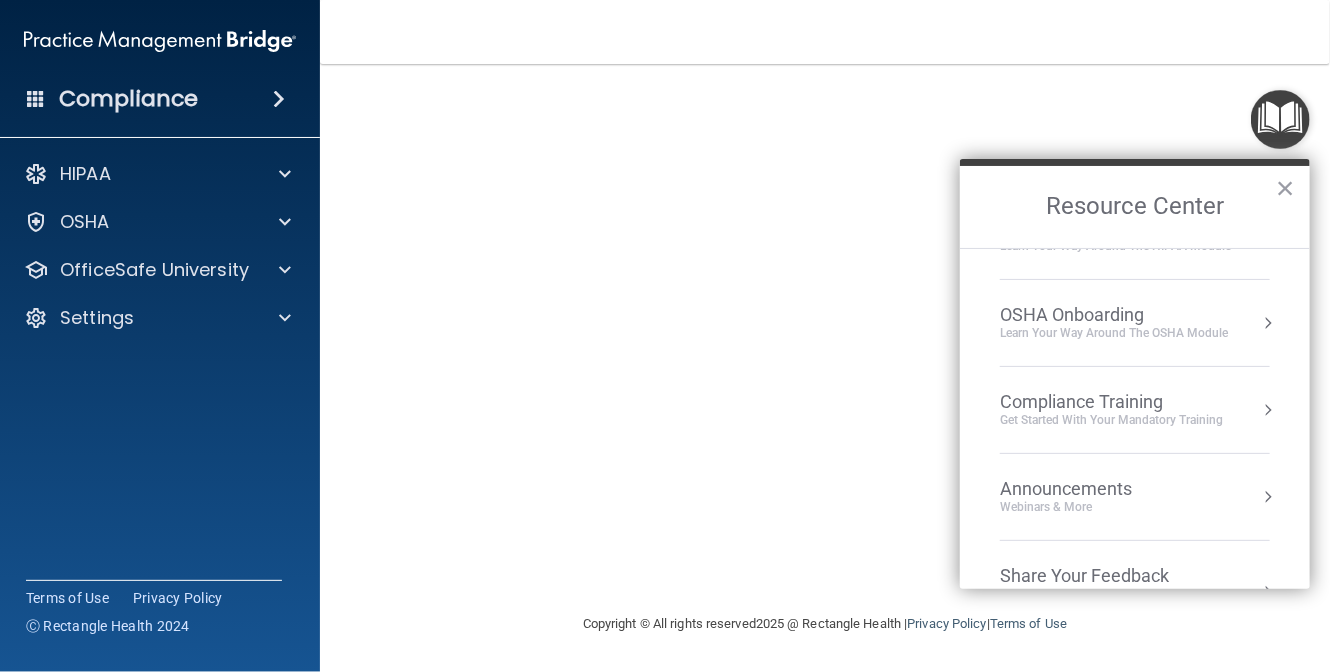 scroll, scrollTop: 109, scrollLeft: 0, axis: vertical 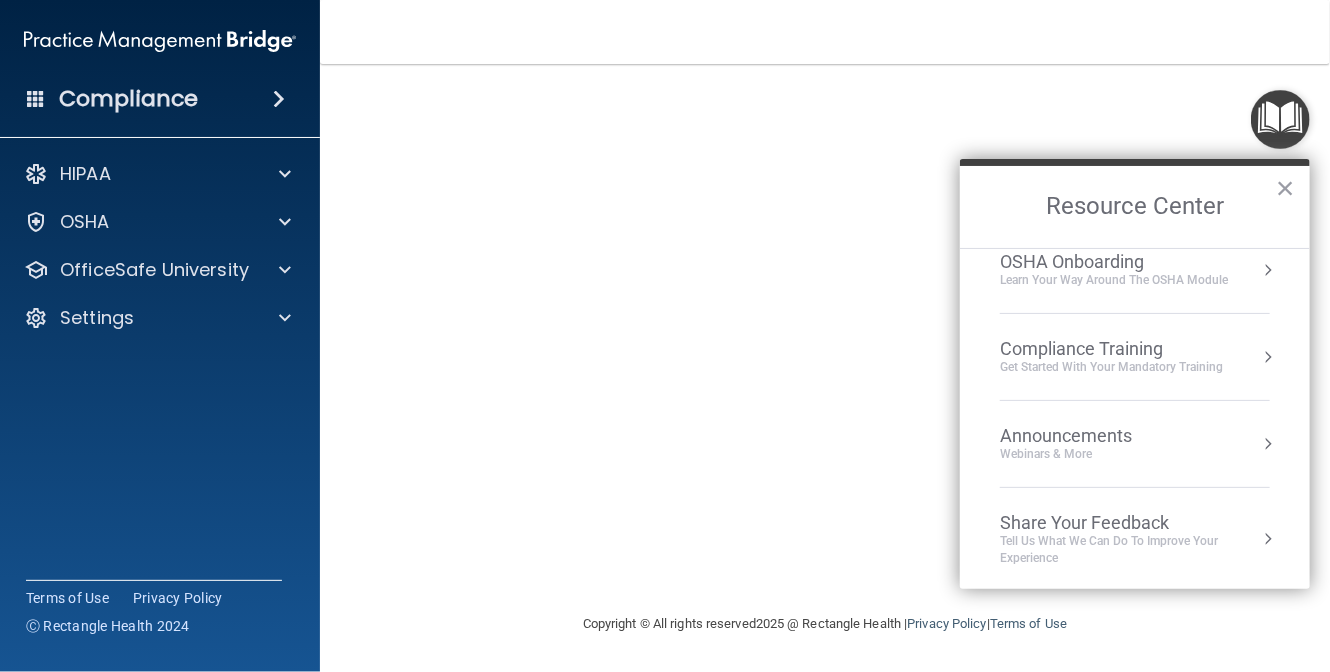 click on "Tell Us What We Can Do to Improve Your Experience" at bounding box center (1135, 550) 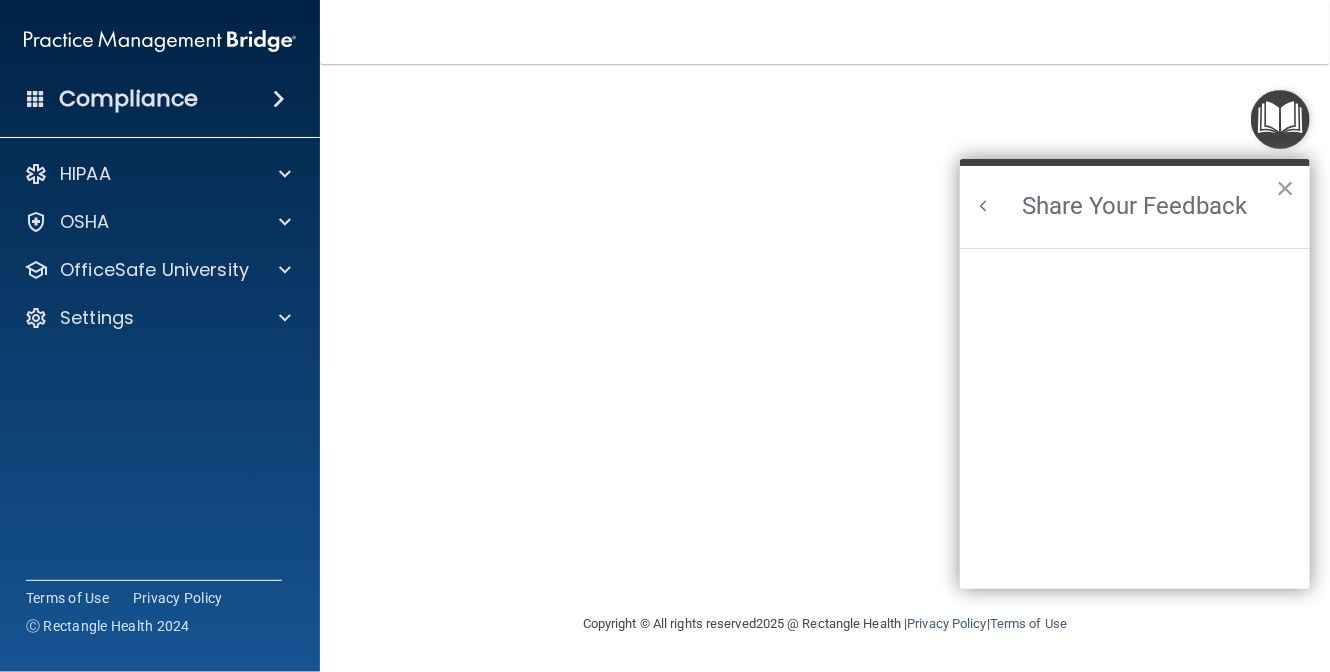 scroll, scrollTop: 0, scrollLeft: 0, axis: both 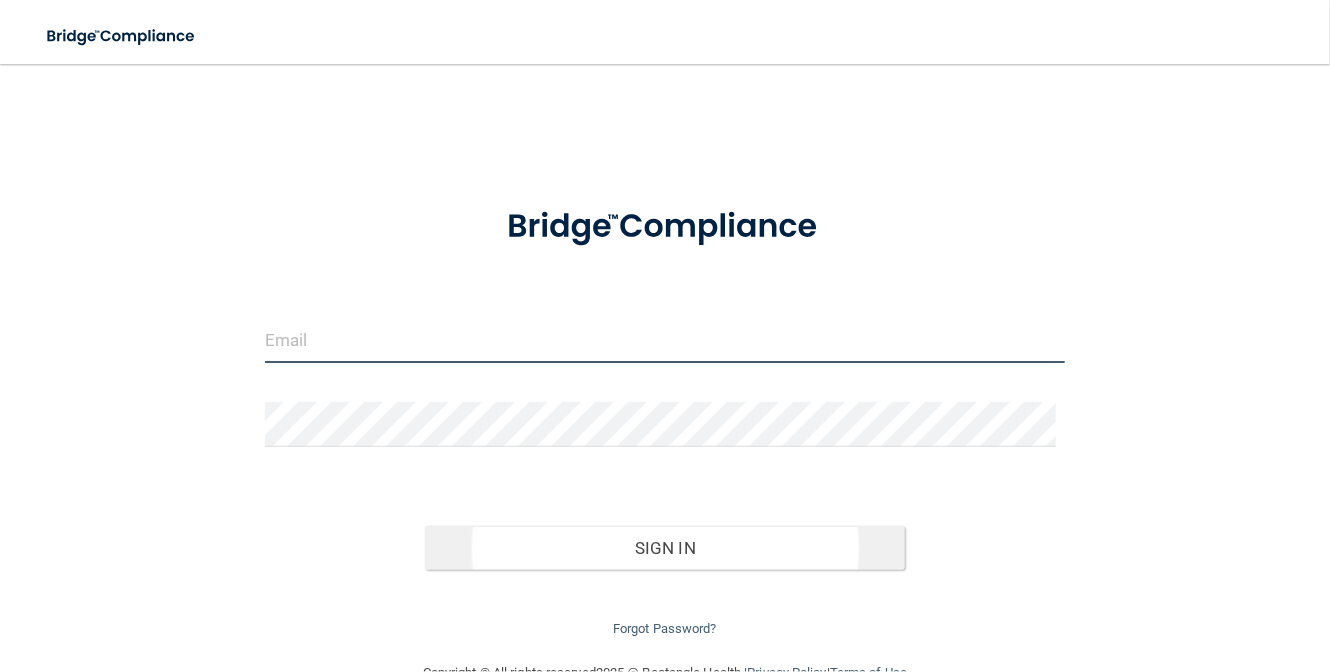 type on "[USERNAME]@example.com" 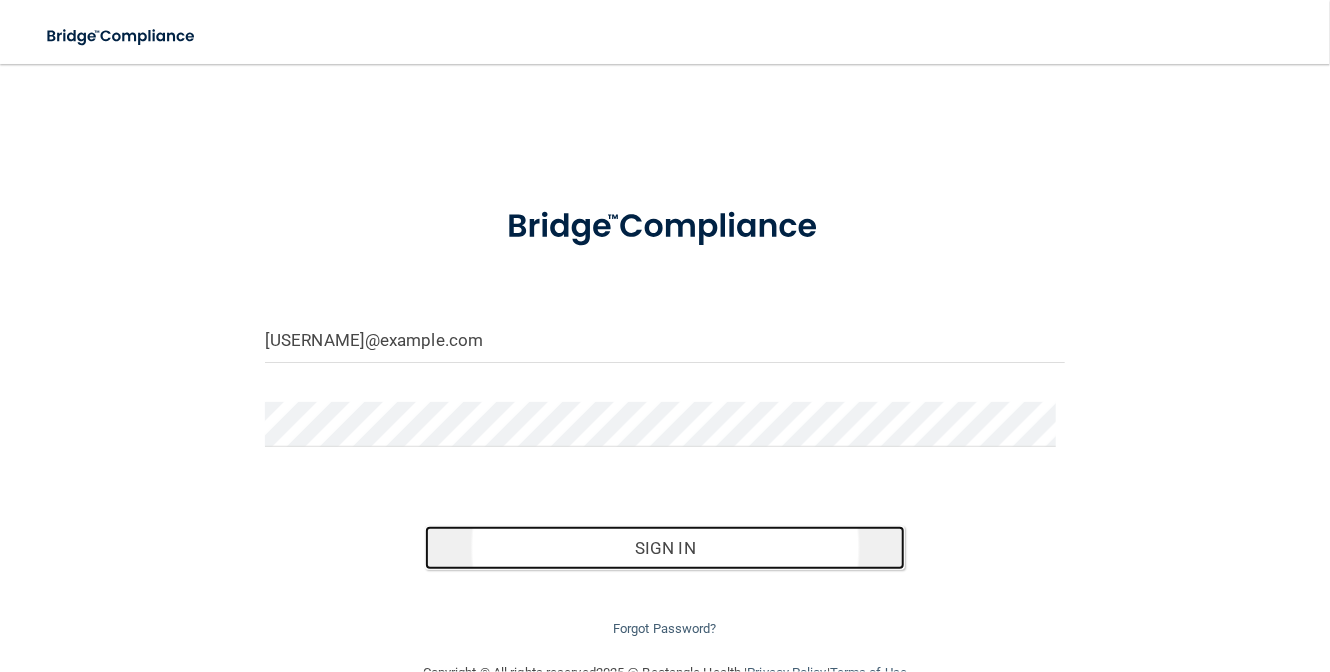 click on "Sign In" at bounding box center (665, 548) 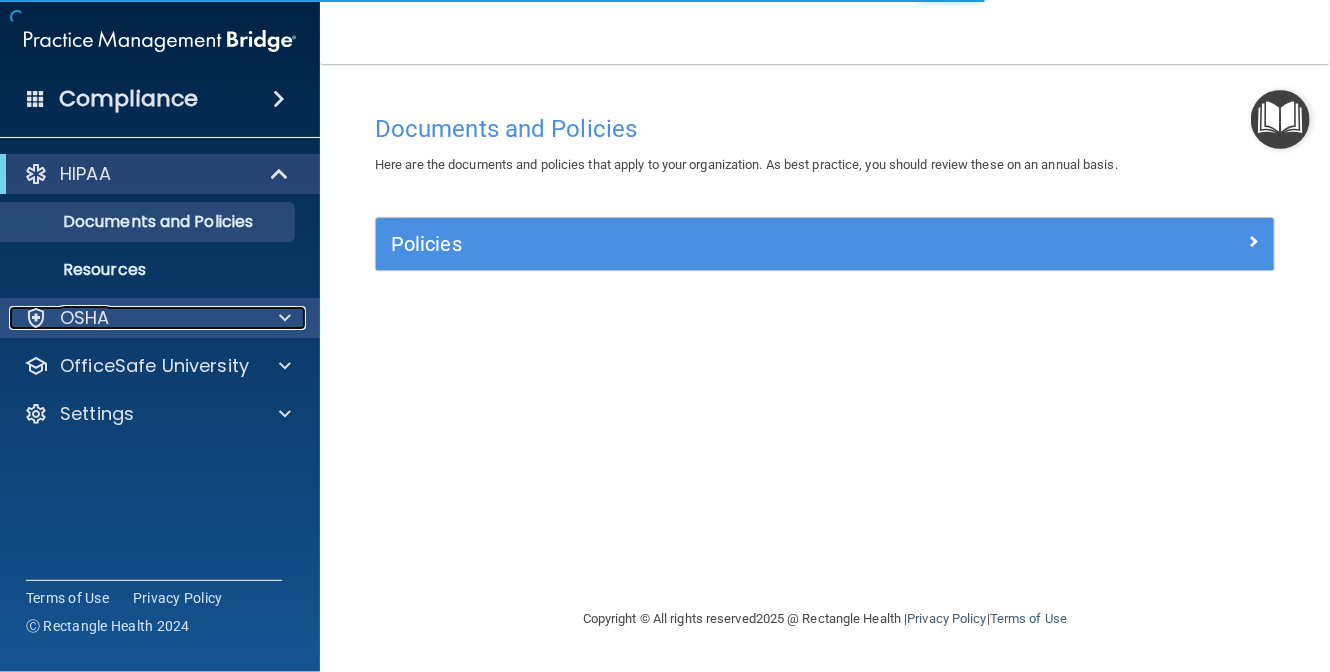 click on "OSHA" at bounding box center [133, 318] 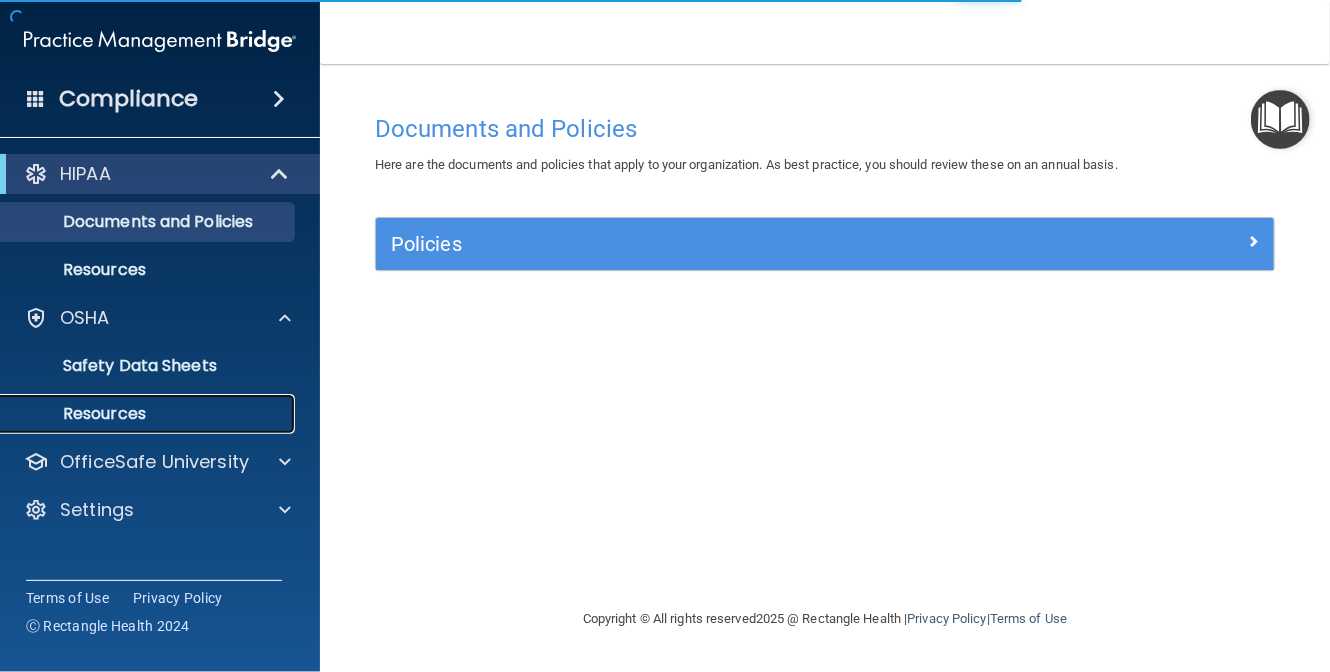 click on "Resources" at bounding box center [149, 414] 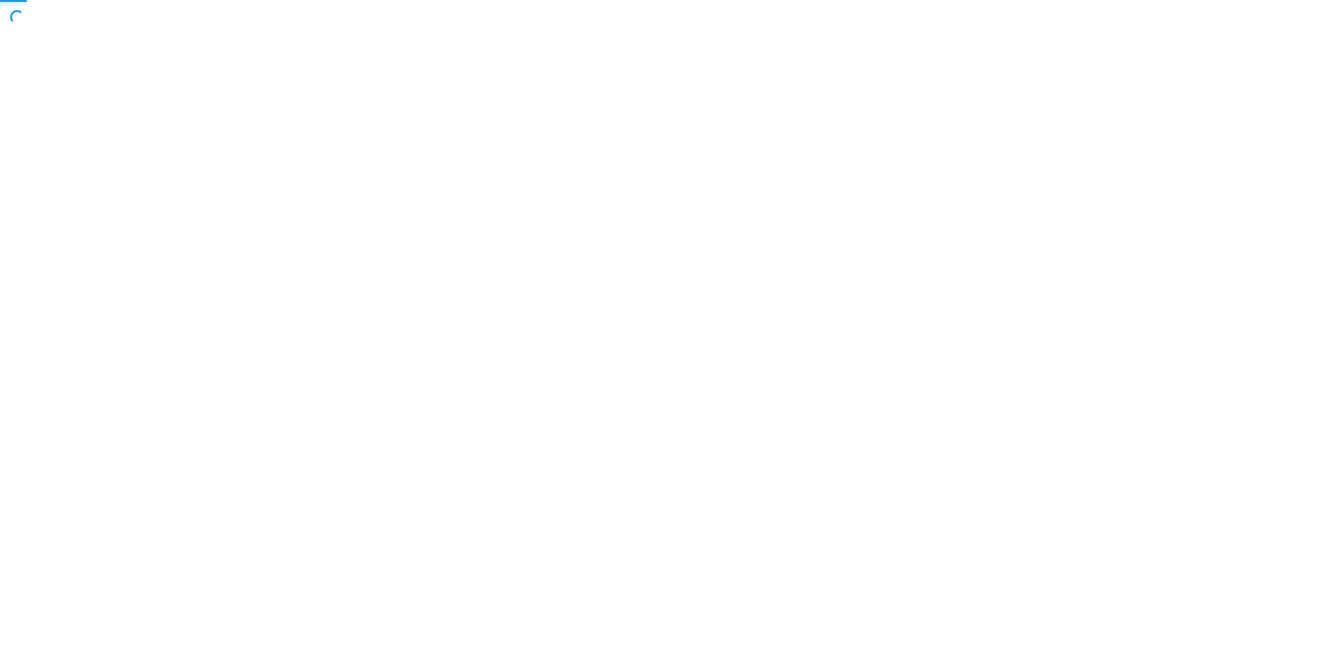 scroll, scrollTop: 0, scrollLeft: 0, axis: both 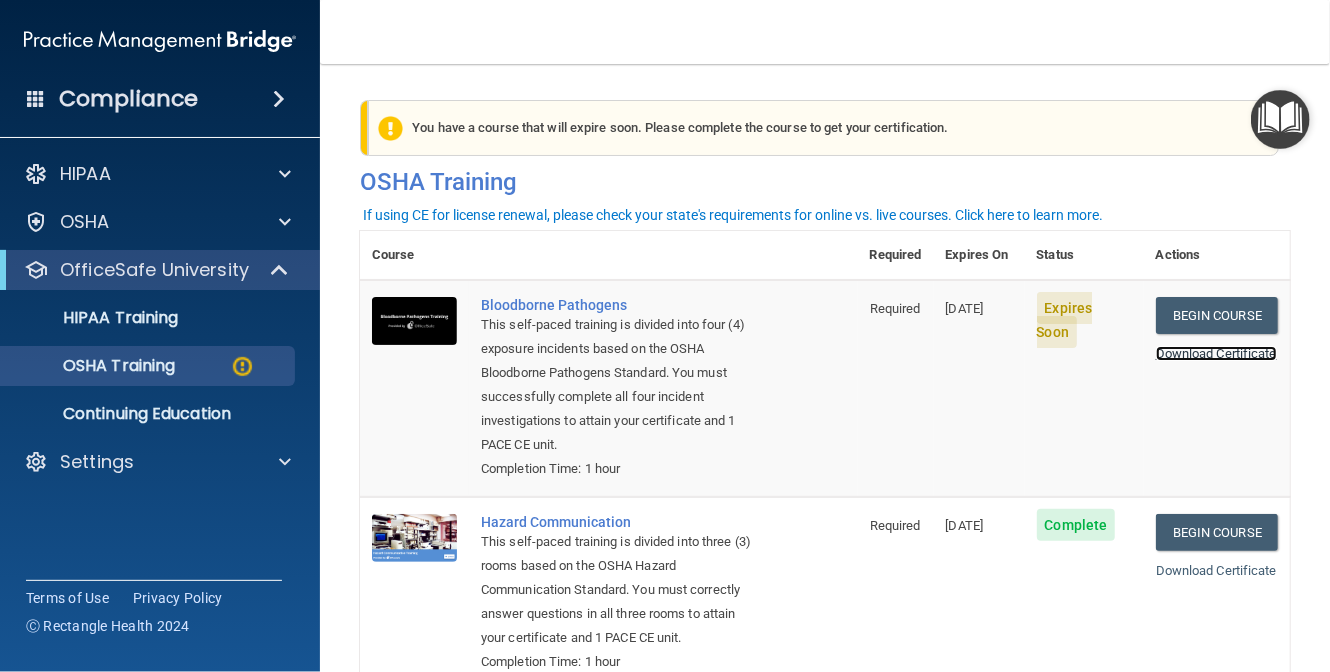 click on "Download Certificate" at bounding box center (1216, 353) 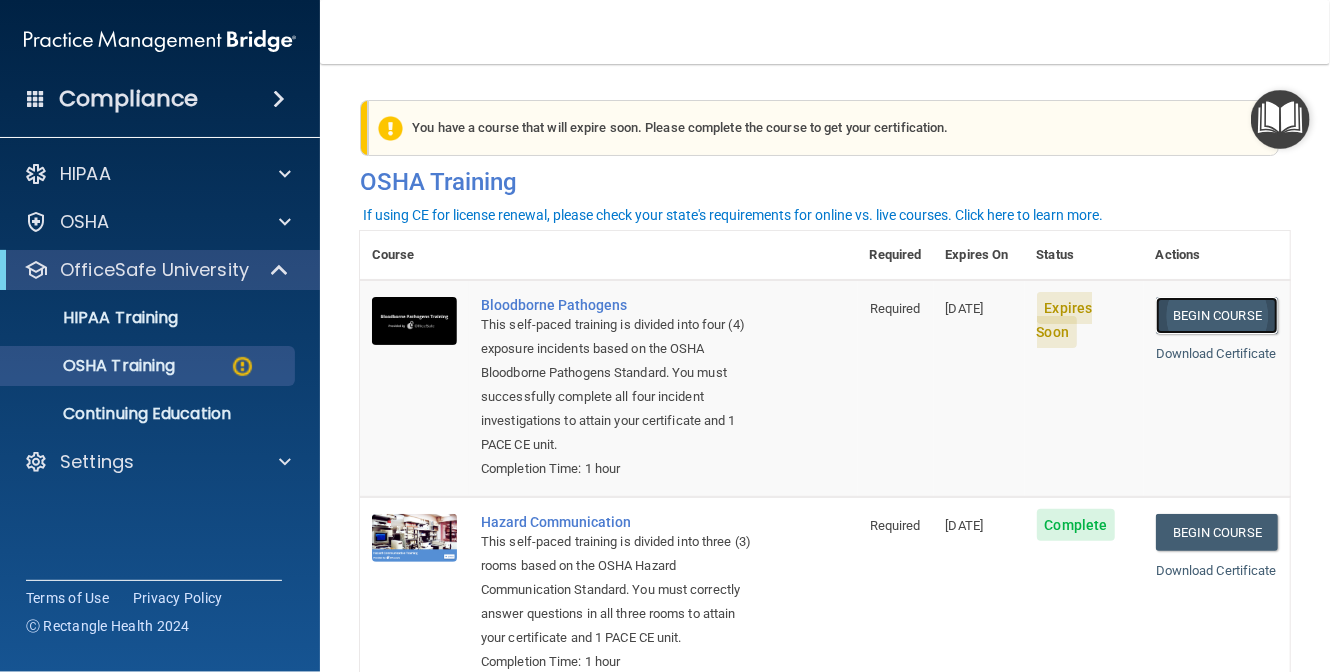 click on "Begin Course" at bounding box center (1217, 315) 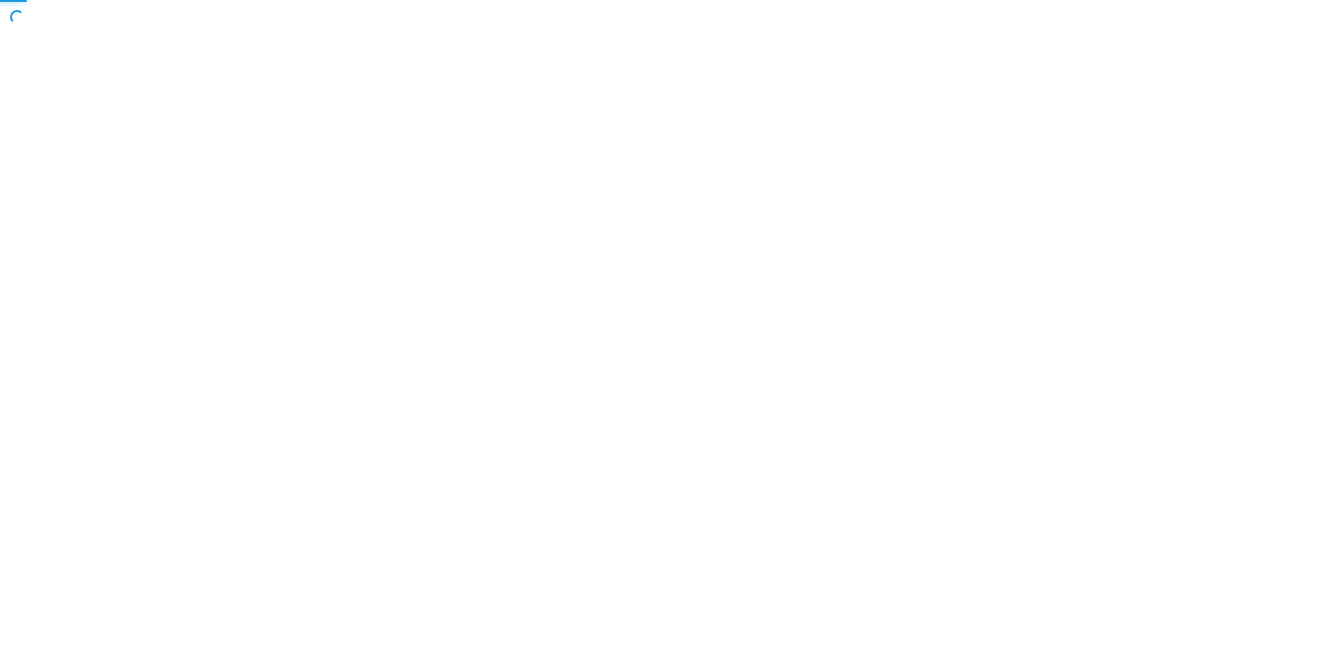 scroll, scrollTop: 0, scrollLeft: 0, axis: both 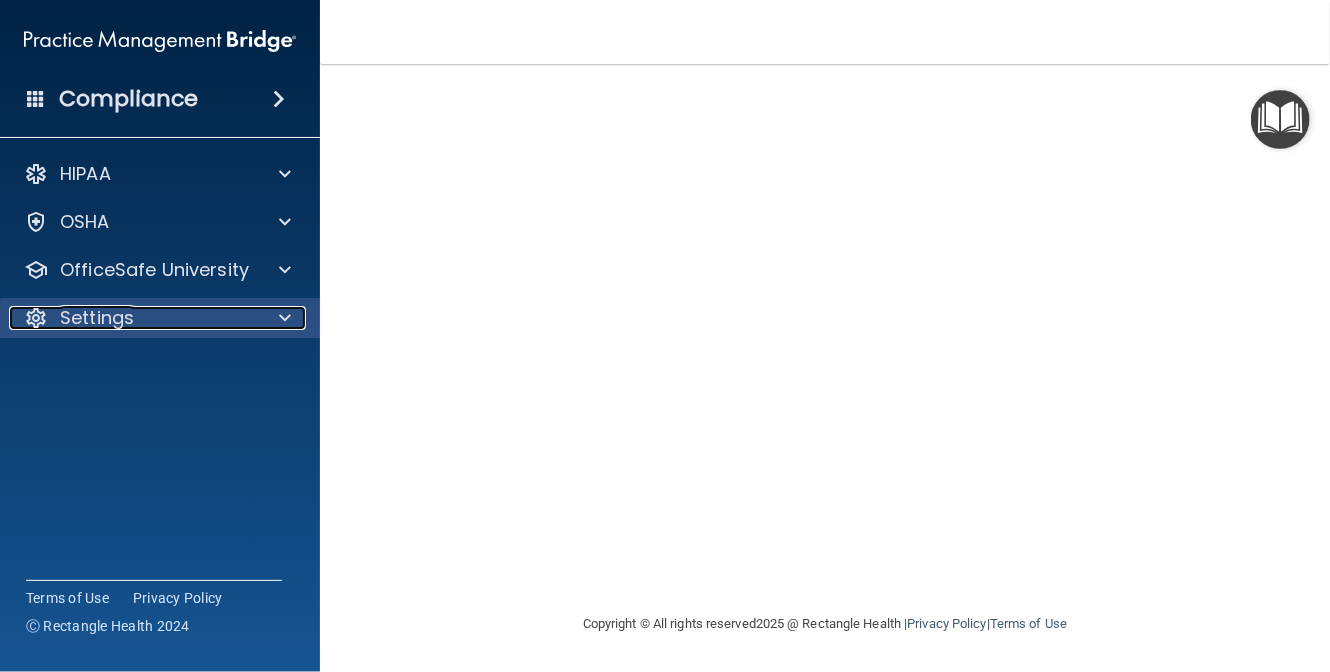 click on "Settings" at bounding box center (97, 318) 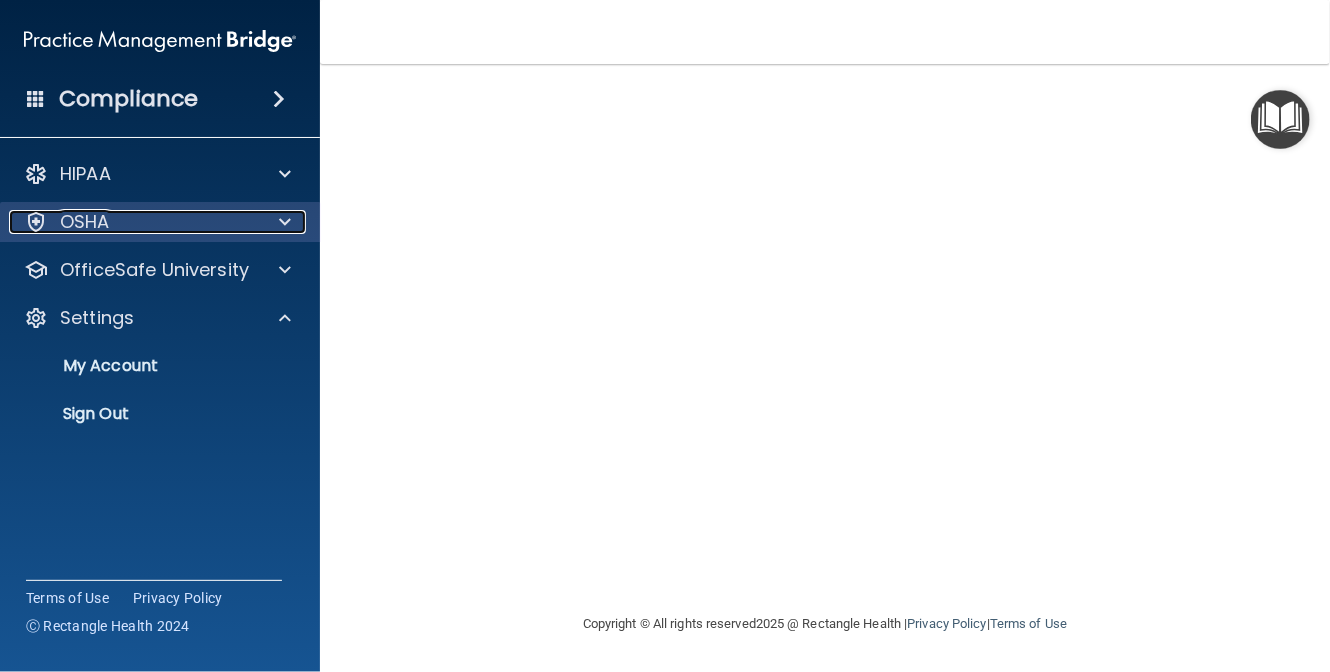 click on "OSHA" at bounding box center [133, 222] 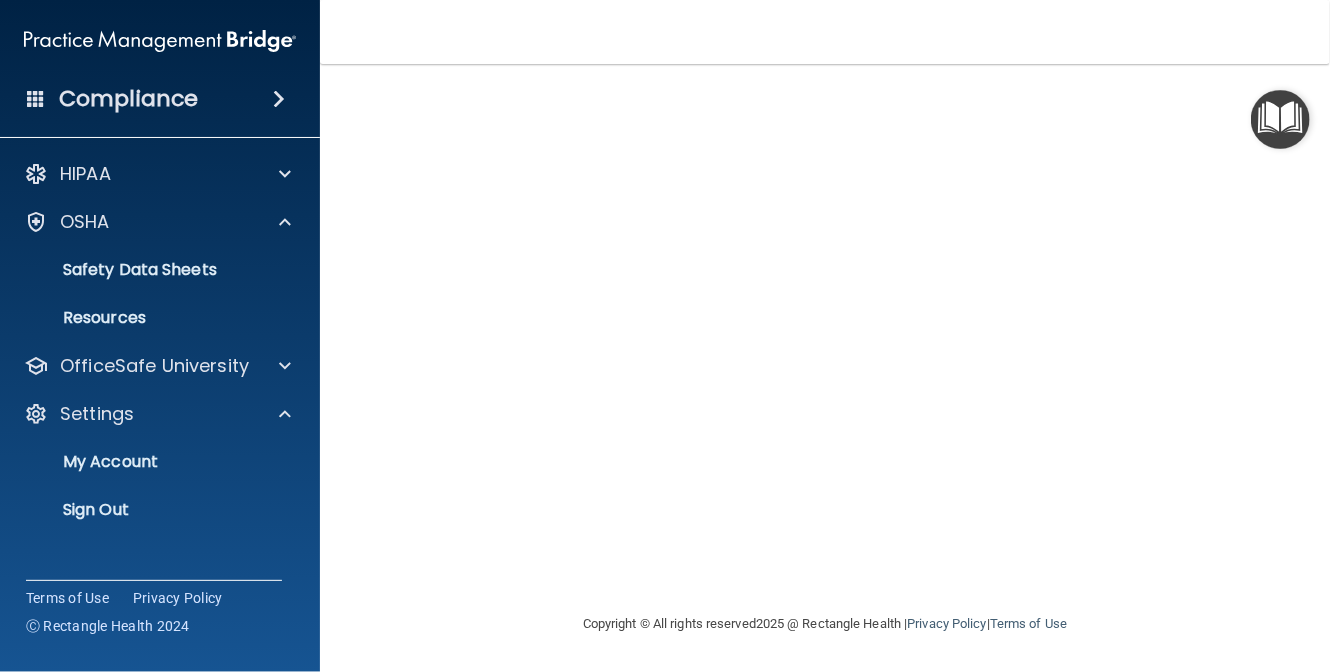 click on "Compliance" at bounding box center [160, 99] 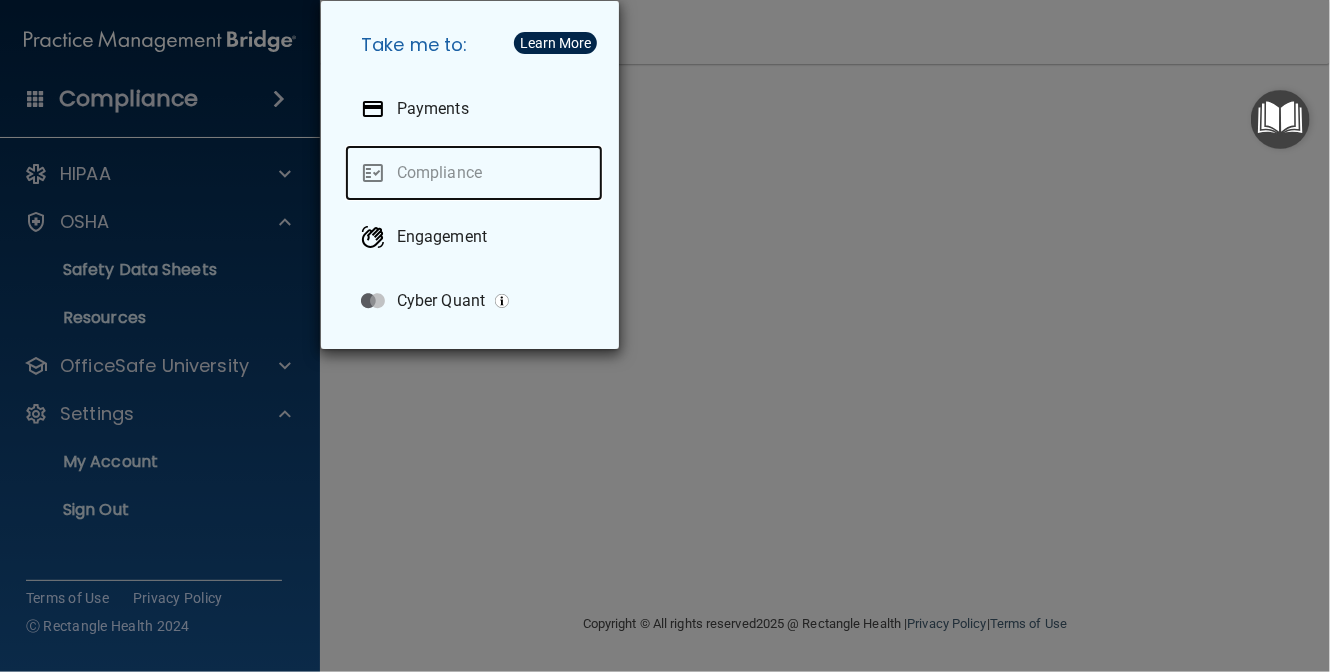 click on "Compliance" at bounding box center (474, 173) 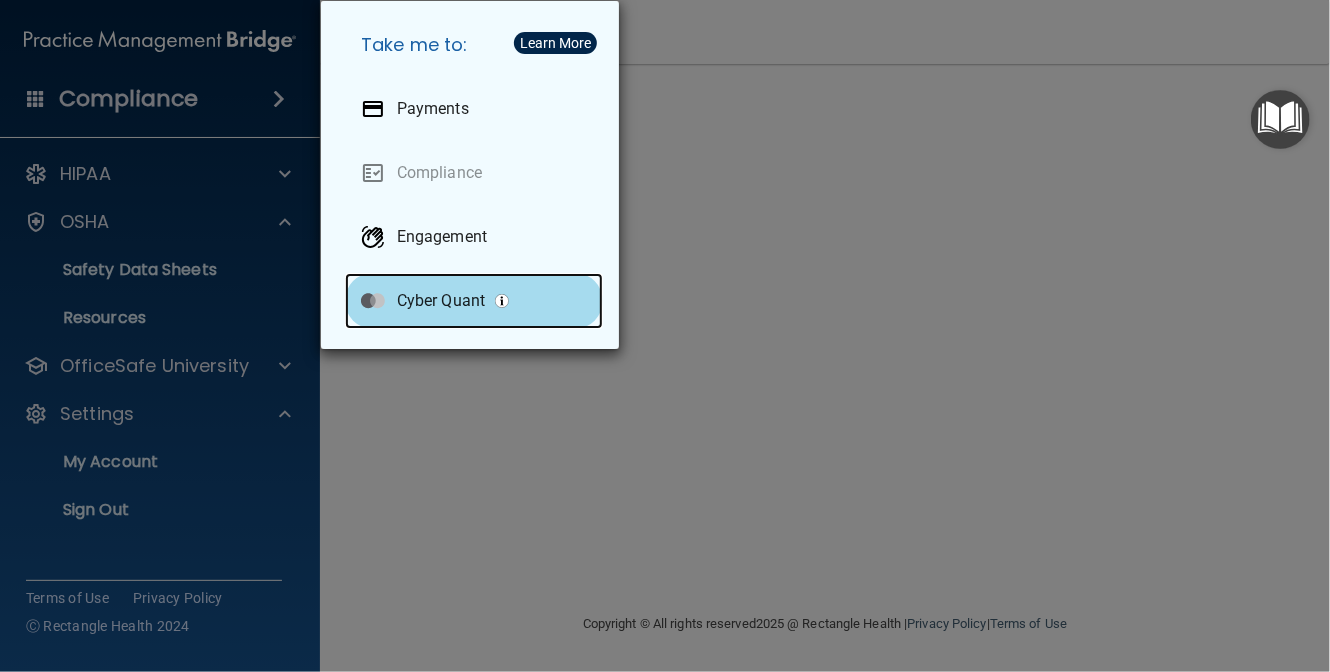 click on "Cyber Quant" at bounding box center [441, 301] 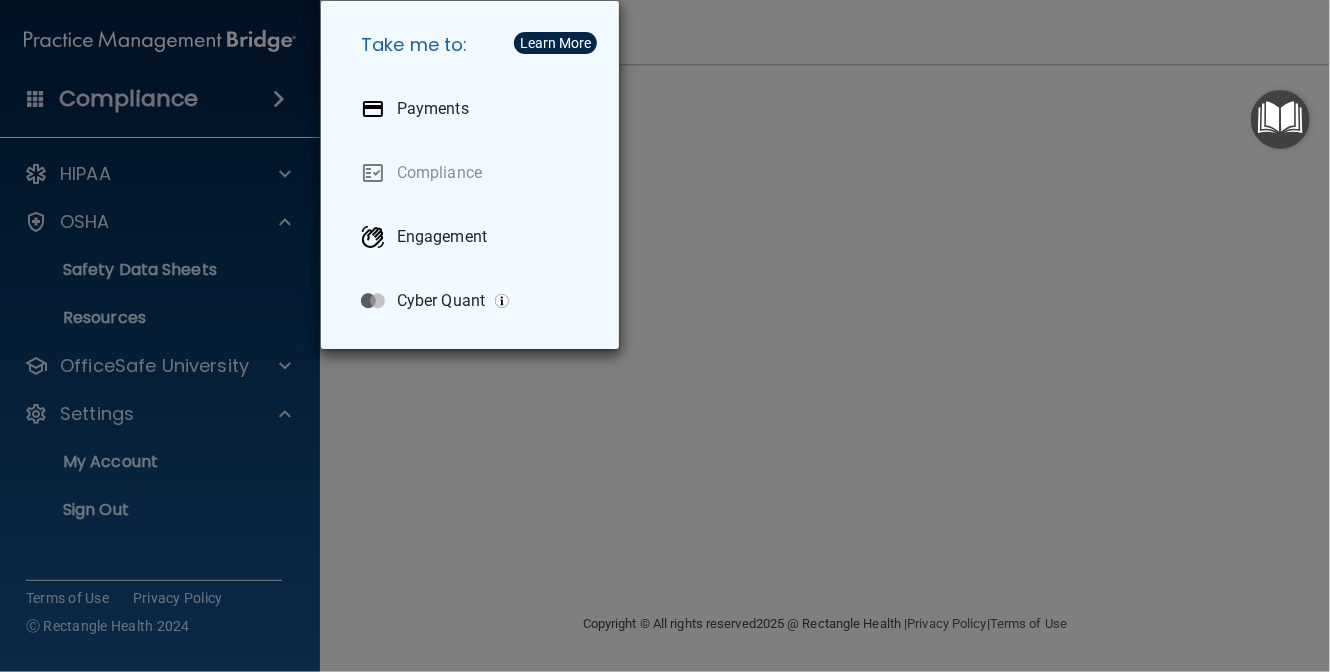 click at bounding box center [1280, 119] 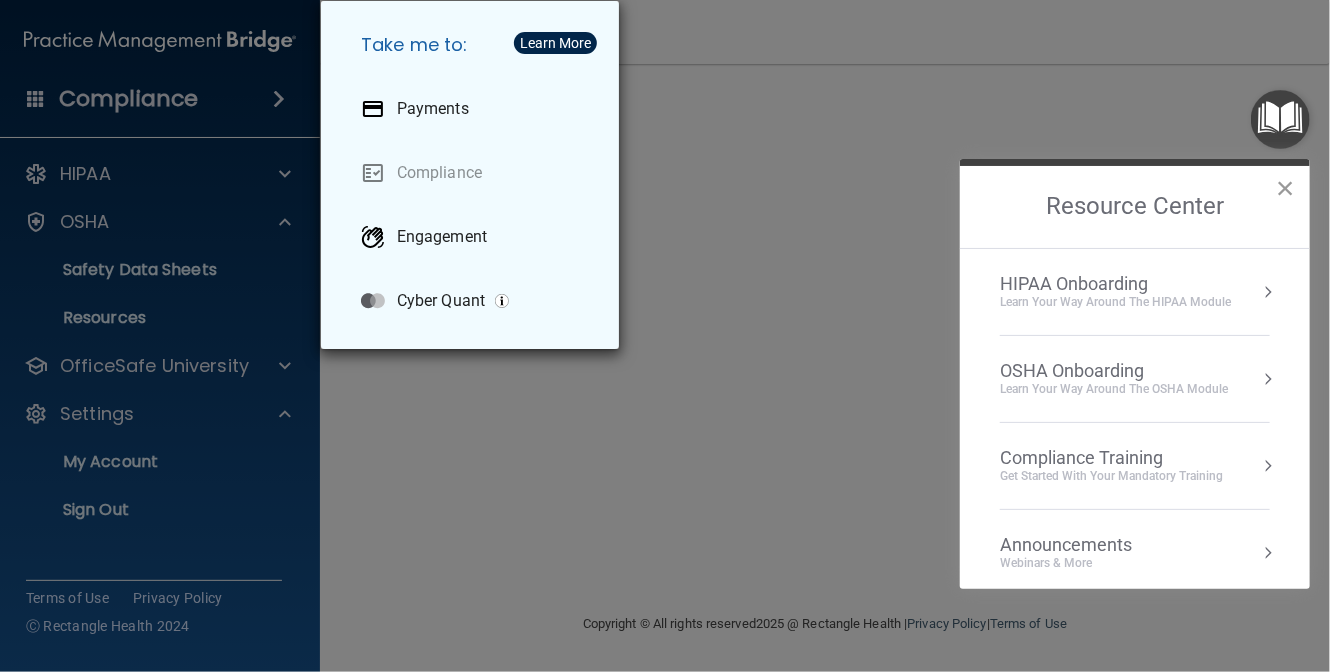 click on "×" at bounding box center (1285, 188) 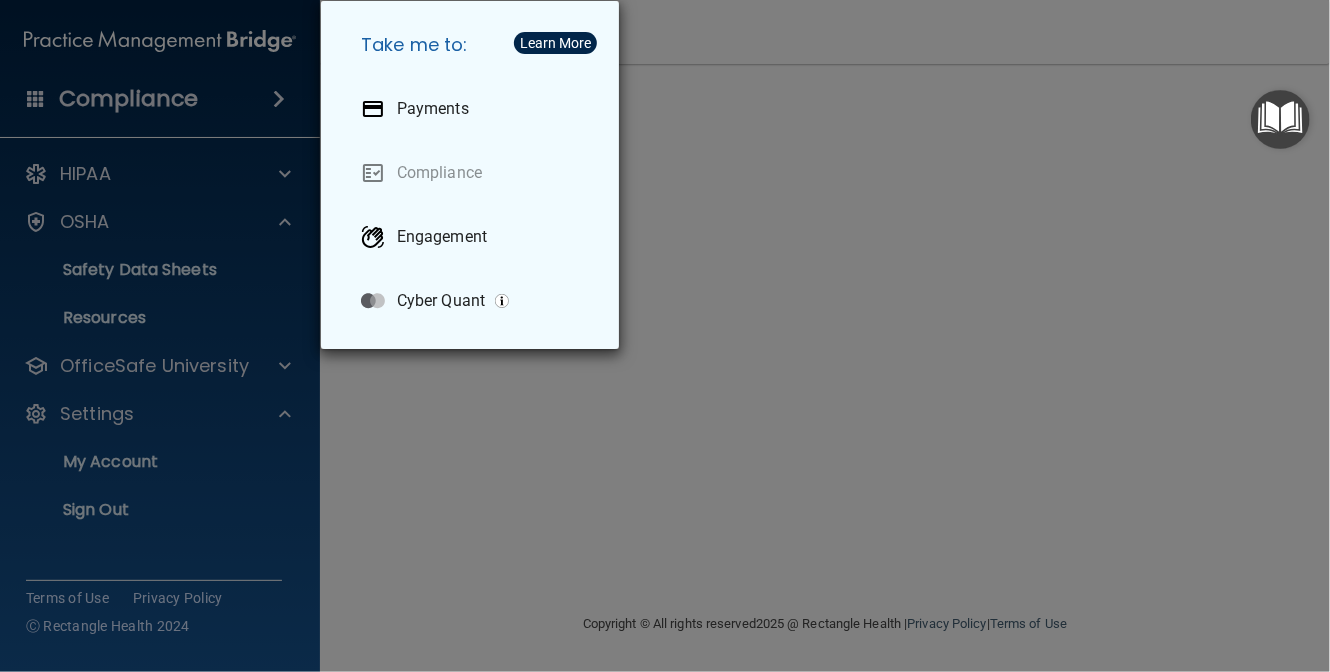 click on "Take me to:             Payments                   Compliance                     Engagement                     Cyber Quant" at bounding box center [665, 336] 